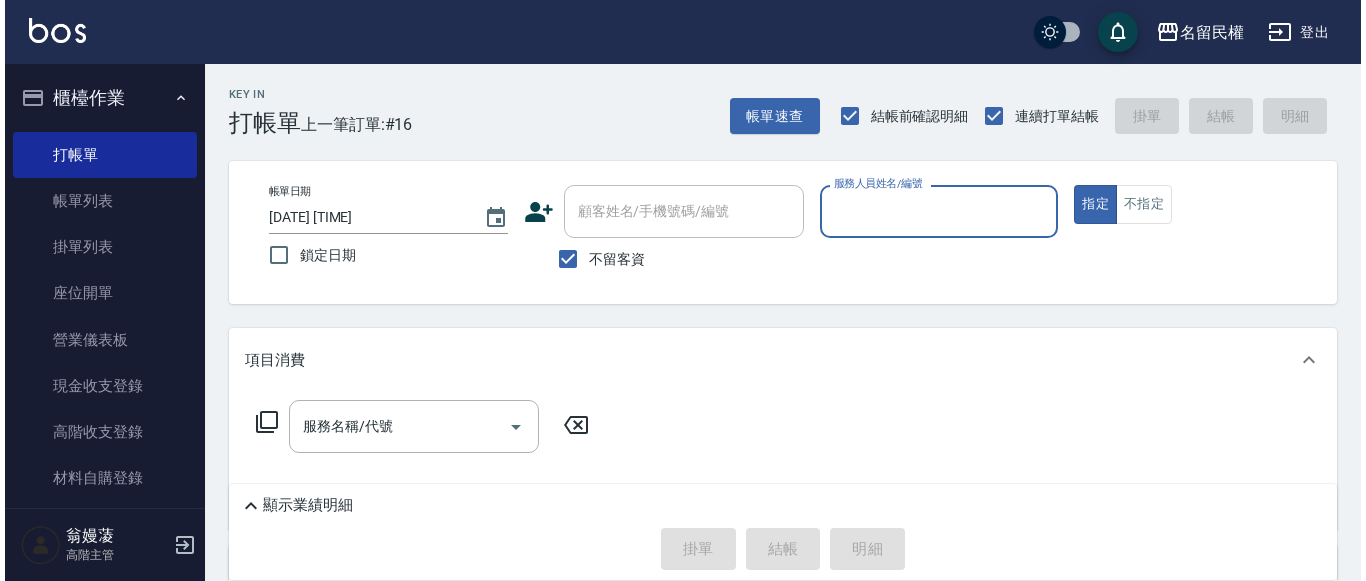 scroll, scrollTop: 0, scrollLeft: 0, axis: both 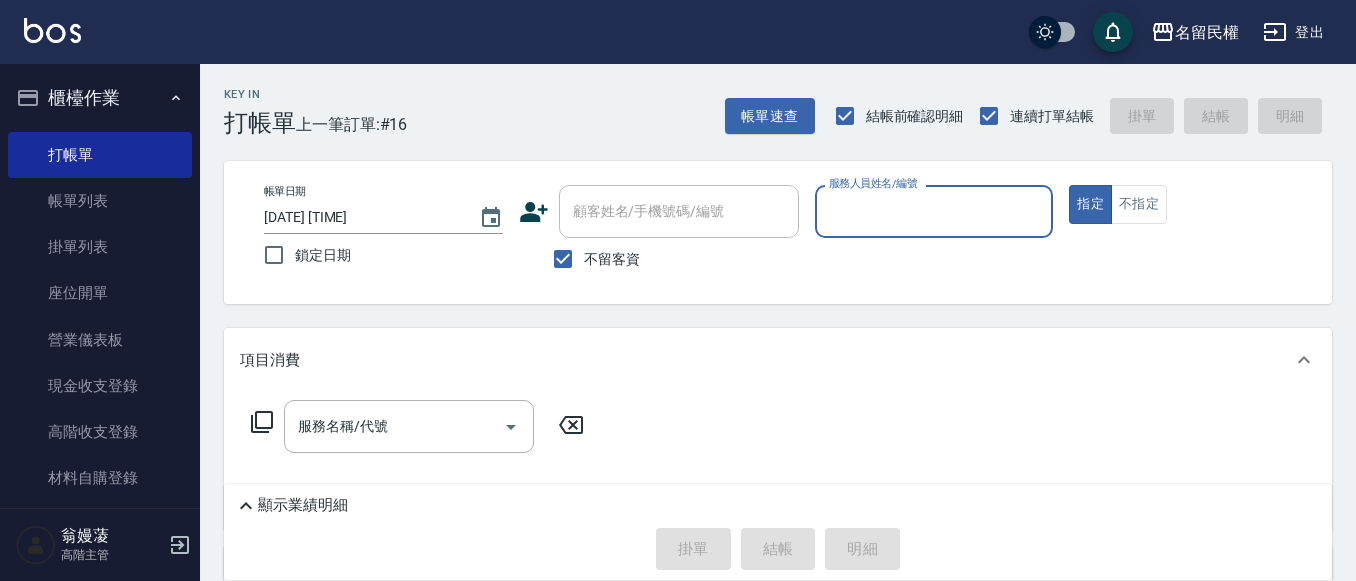 drag, startPoint x: 612, startPoint y: 261, endPoint x: 670, endPoint y: 221, distance: 70.45566 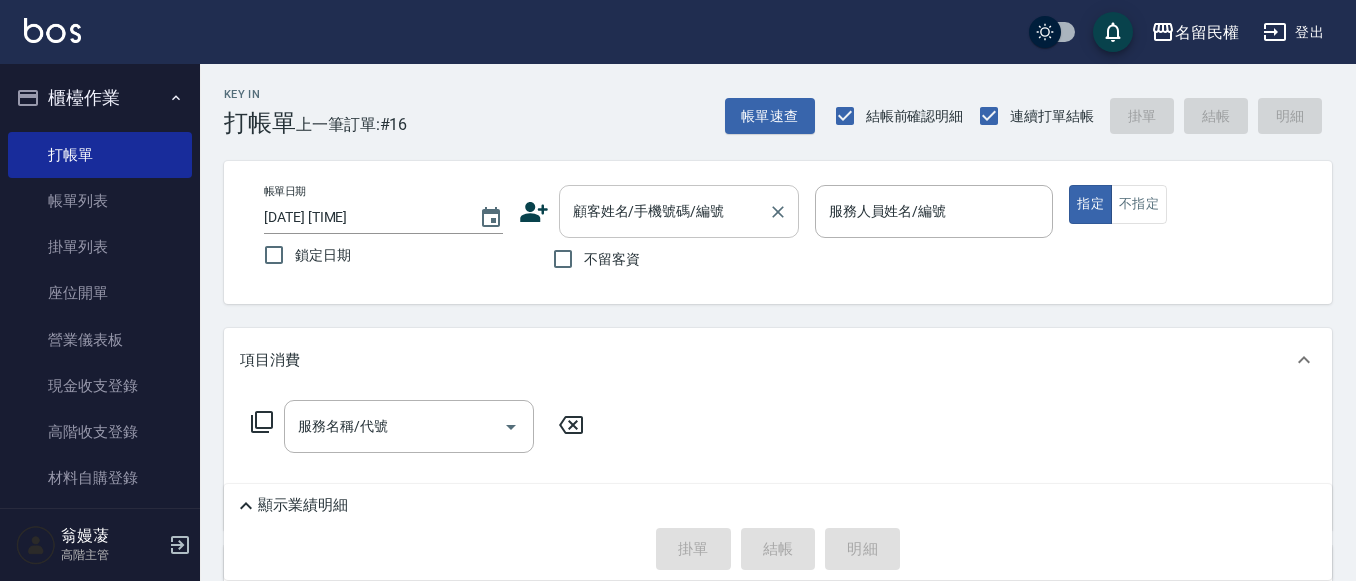 click on "顧客姓名/手機號碼/編號" at bounding box center (664, 211) 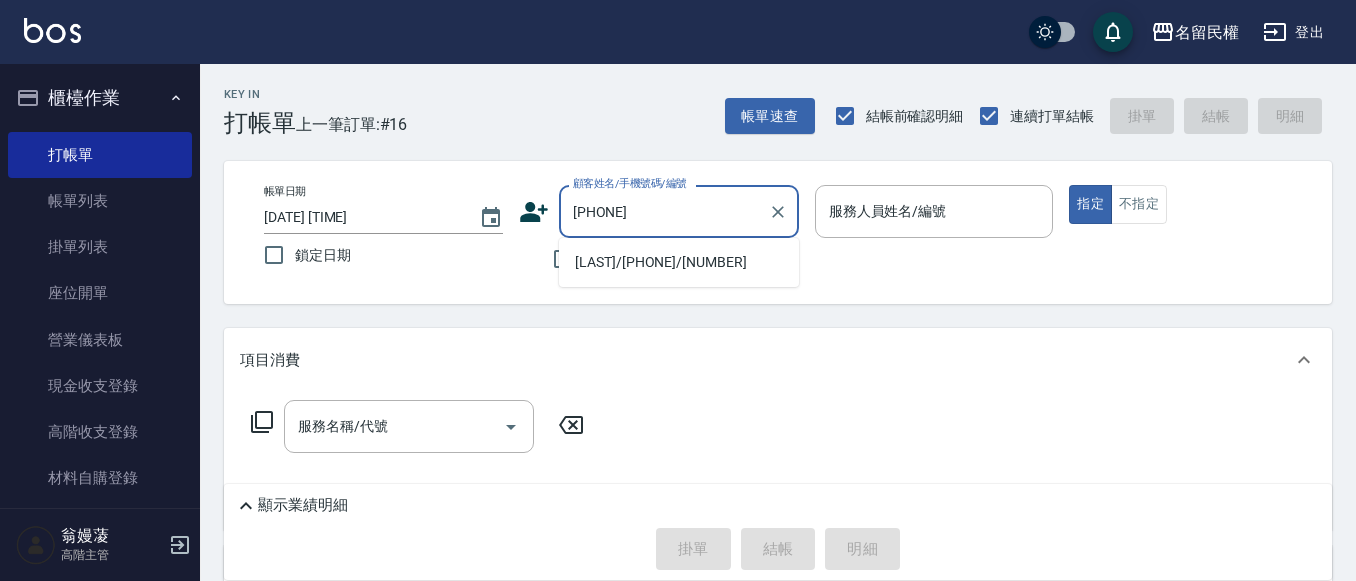 click on "[LAST]/[PHONE]/[NUMBER]" at bounding box center [679, 262] 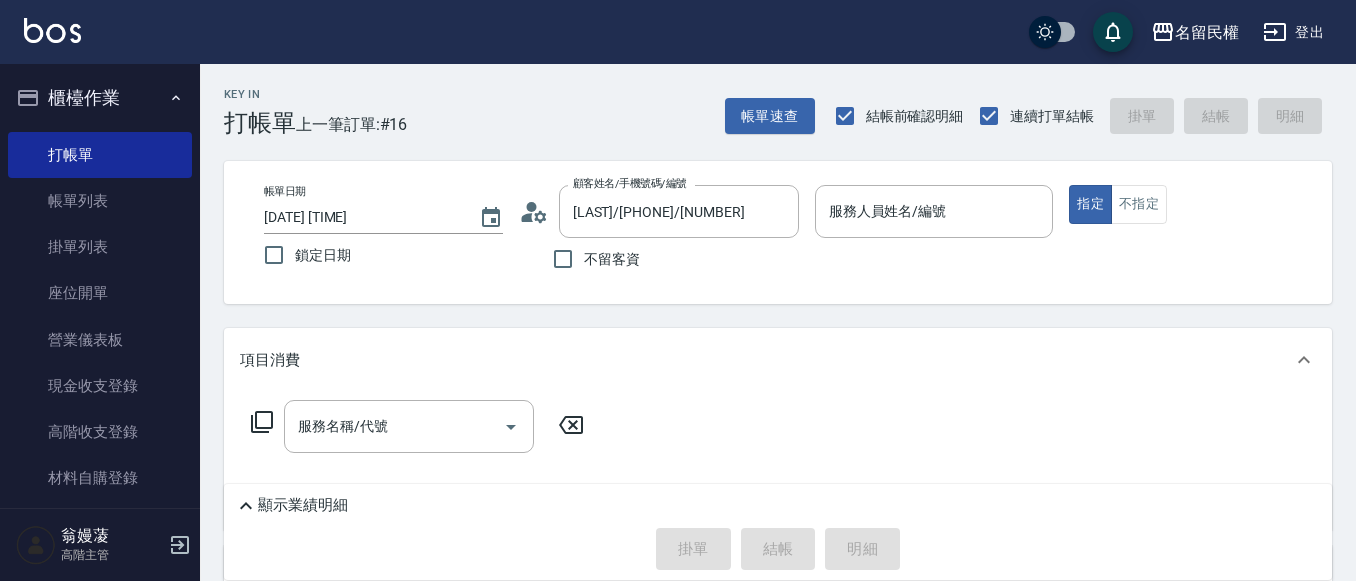 click 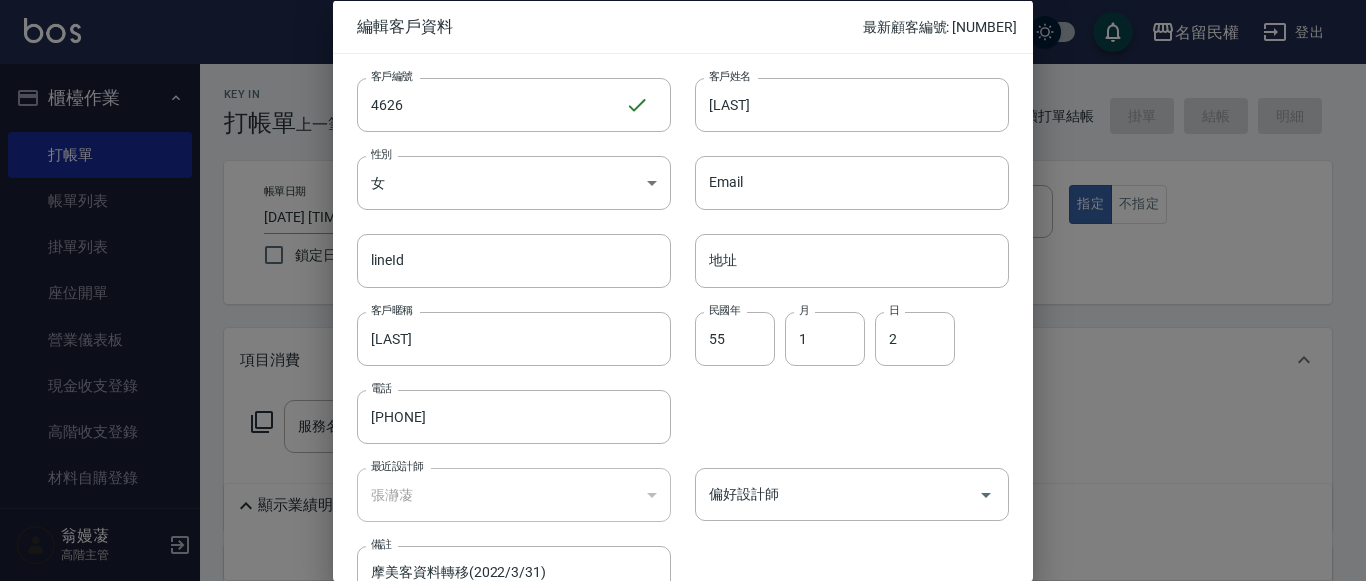 drag, startPoint x: 365, startPoint y: 425, endPoint x: 98, endPoint y: 424, distance: 267.00186 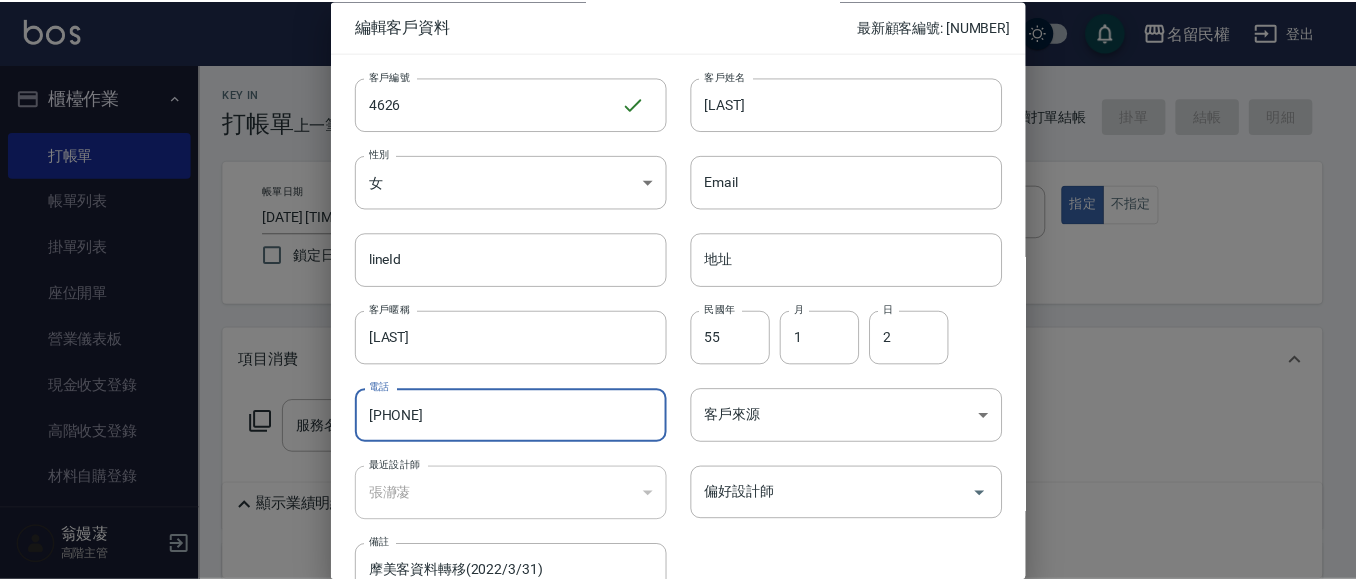scroll, scrollTop: 112, scrollLeft: 0, axis: vertical 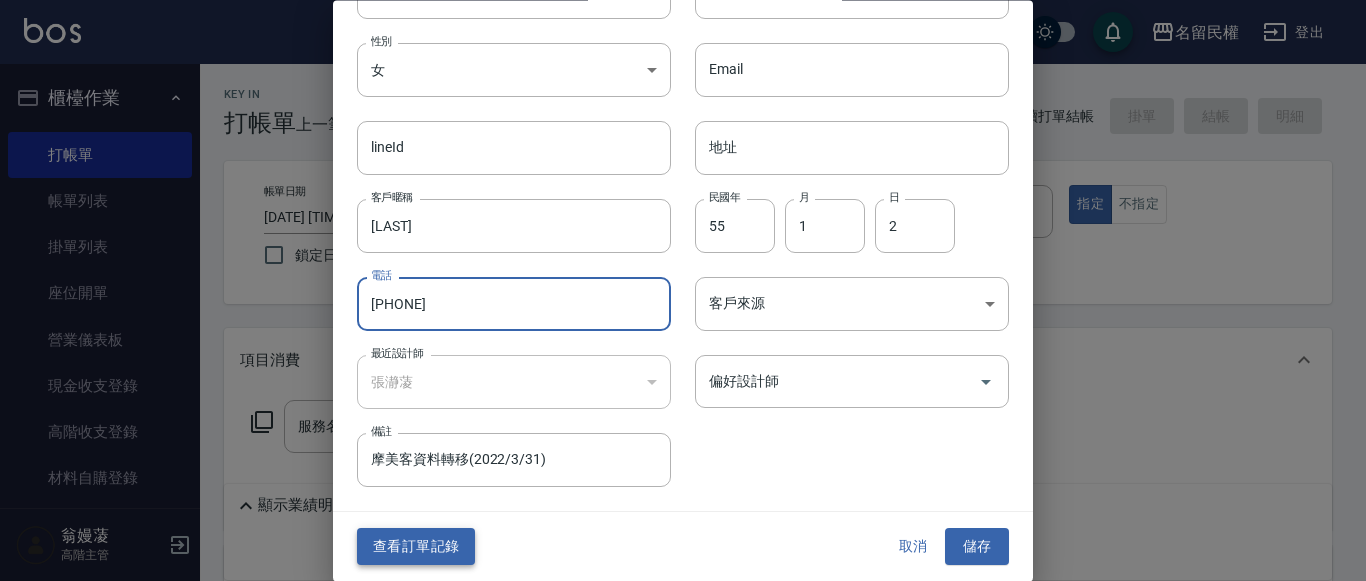 click on "查看訂單記錄" at bounding box center [416, 547] 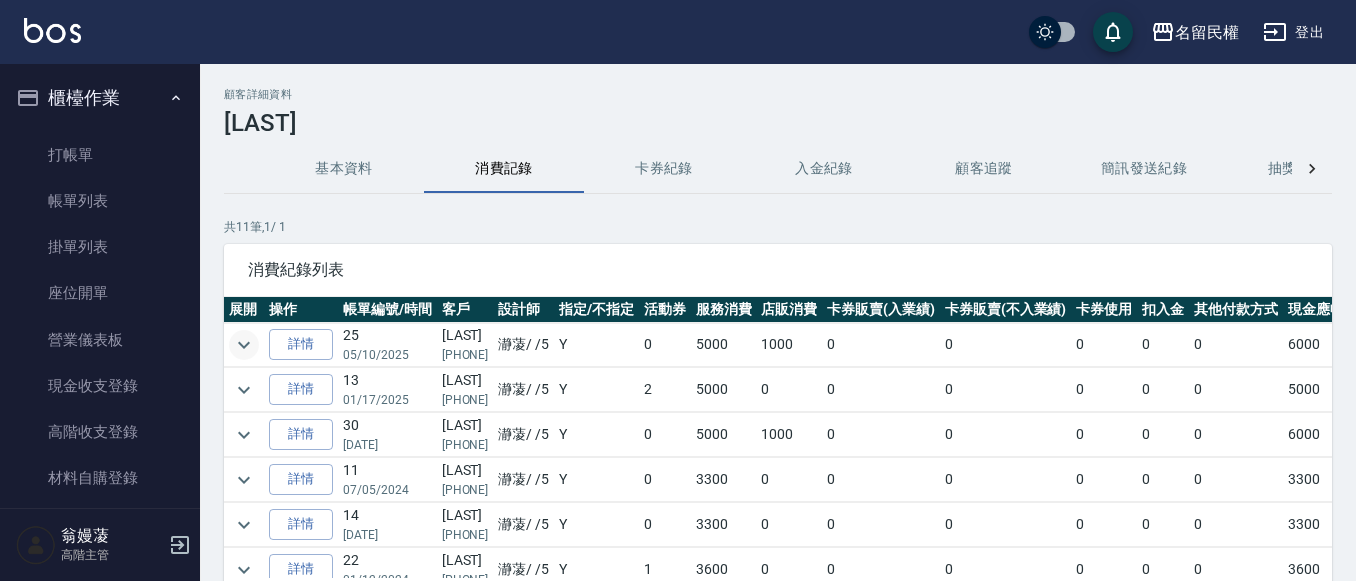 click 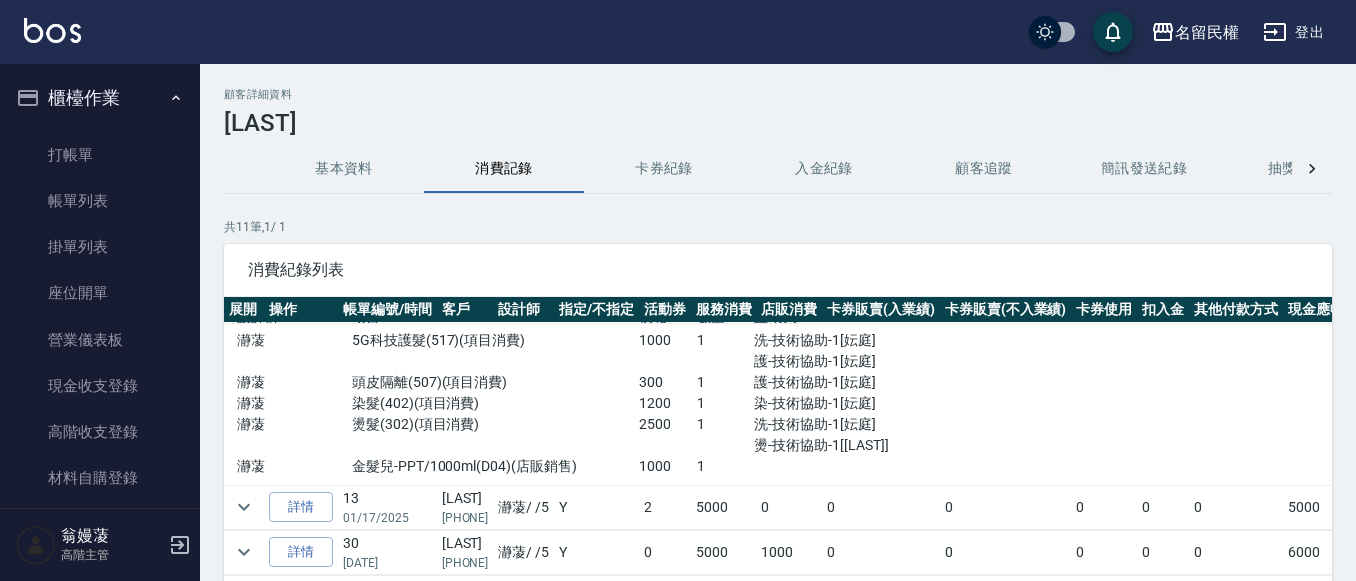 scroll, scrollTop: 100, scrollLeft: 0, axis: vertical 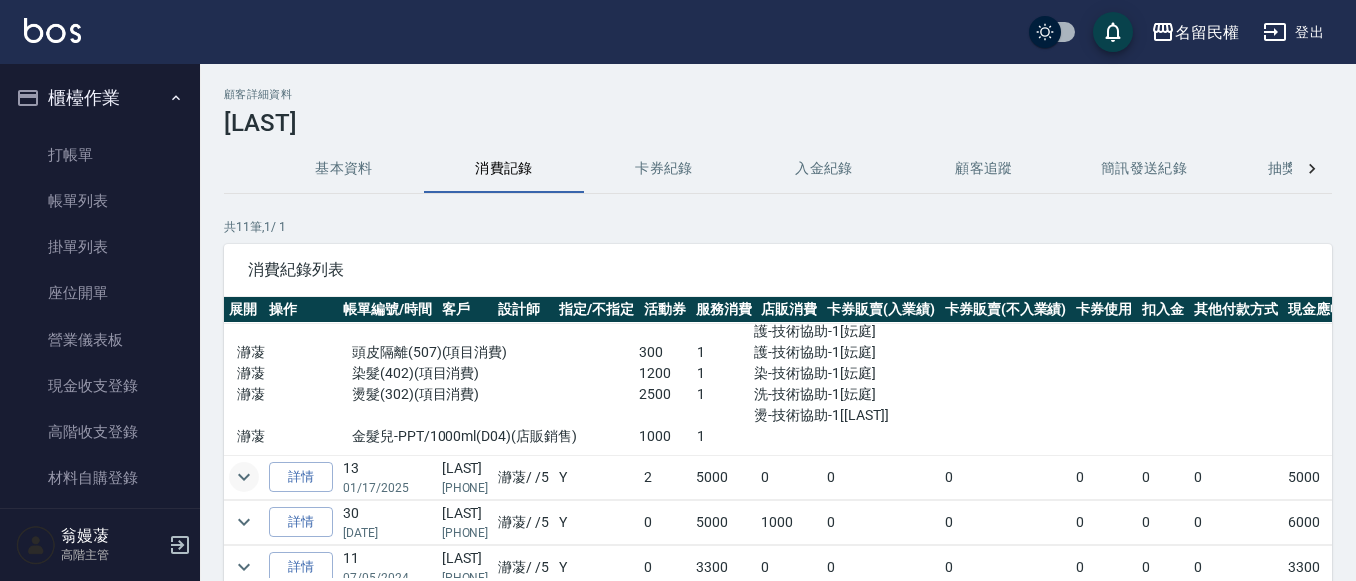click 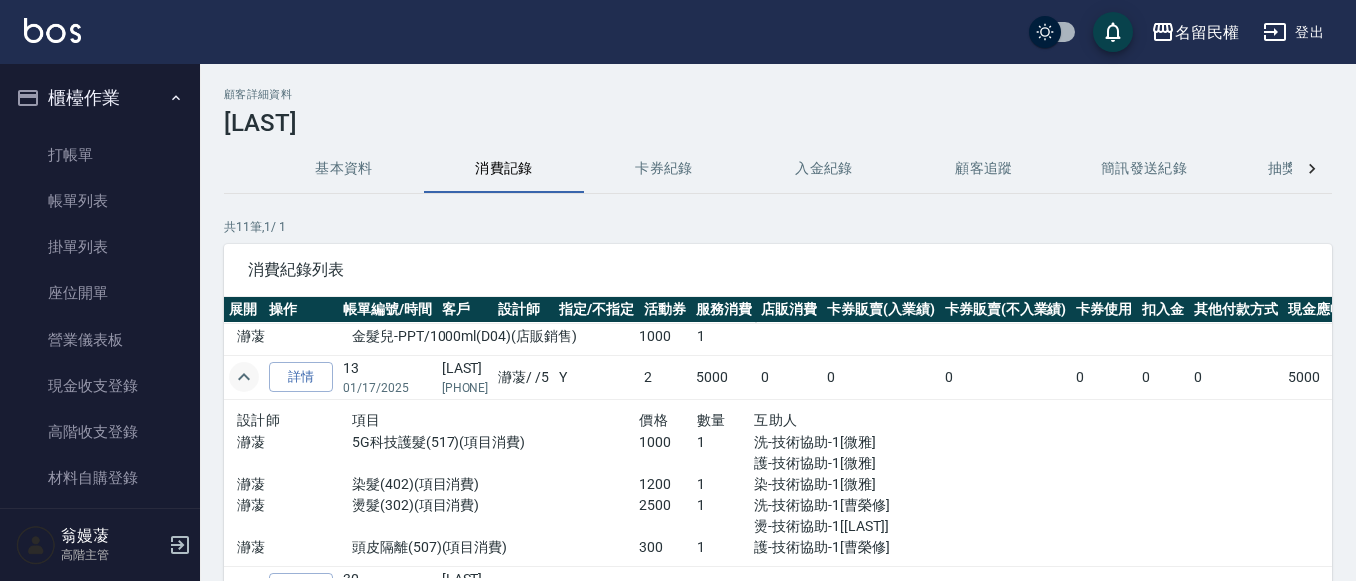 scroll, scrollTop: 300, scrollLeft: 0, axis: vertical 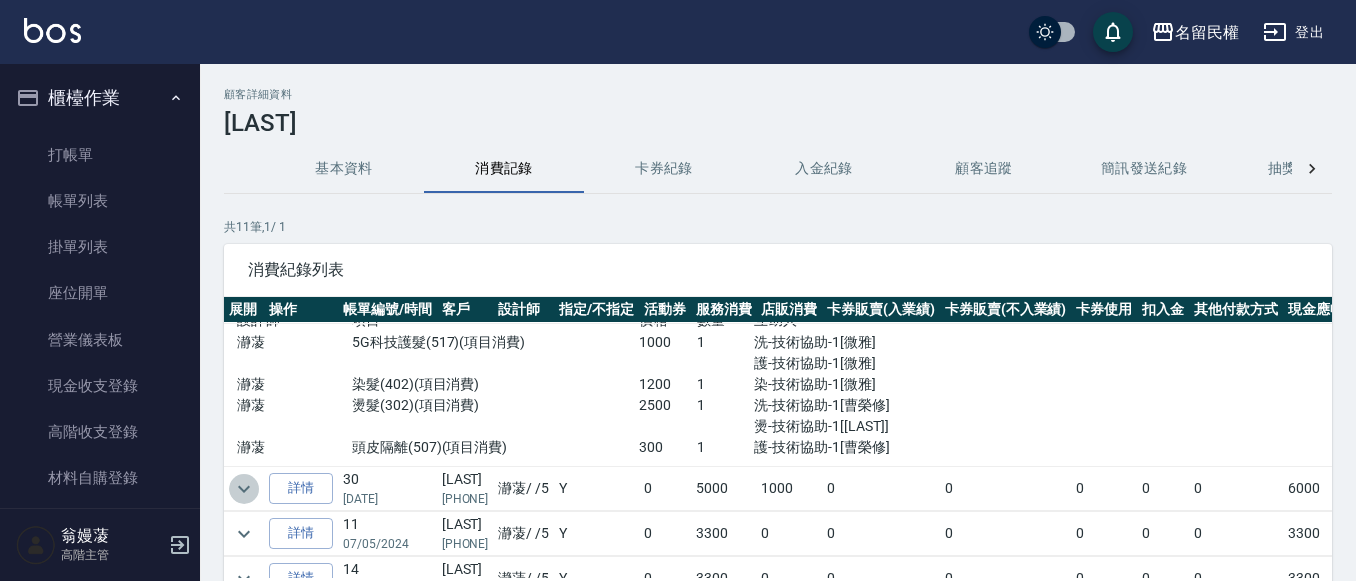 click 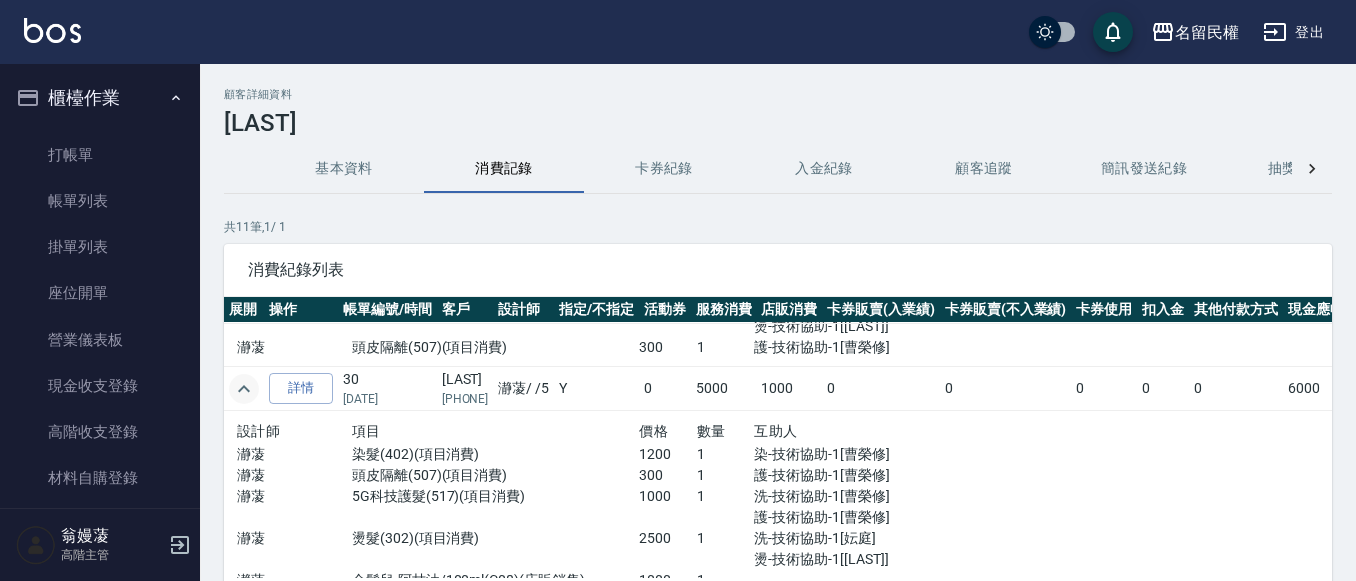 scroll, scrollTop: 500, scrollLeft: 0, axis: vertical 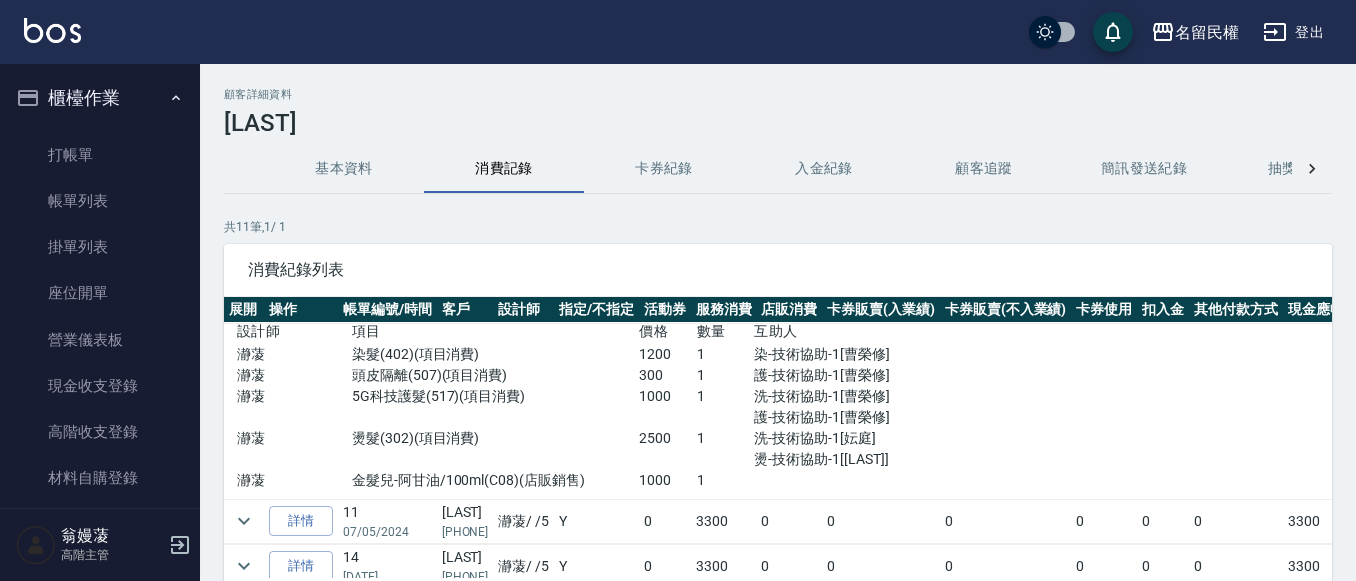click at bounding box center [244, 521] 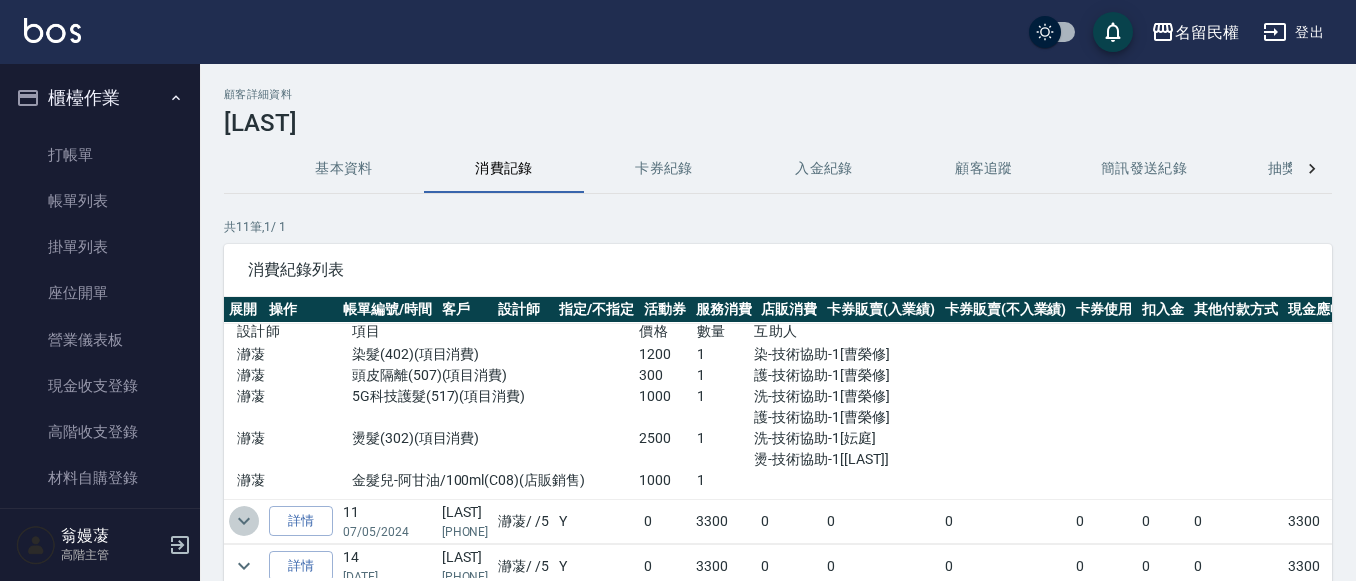 click 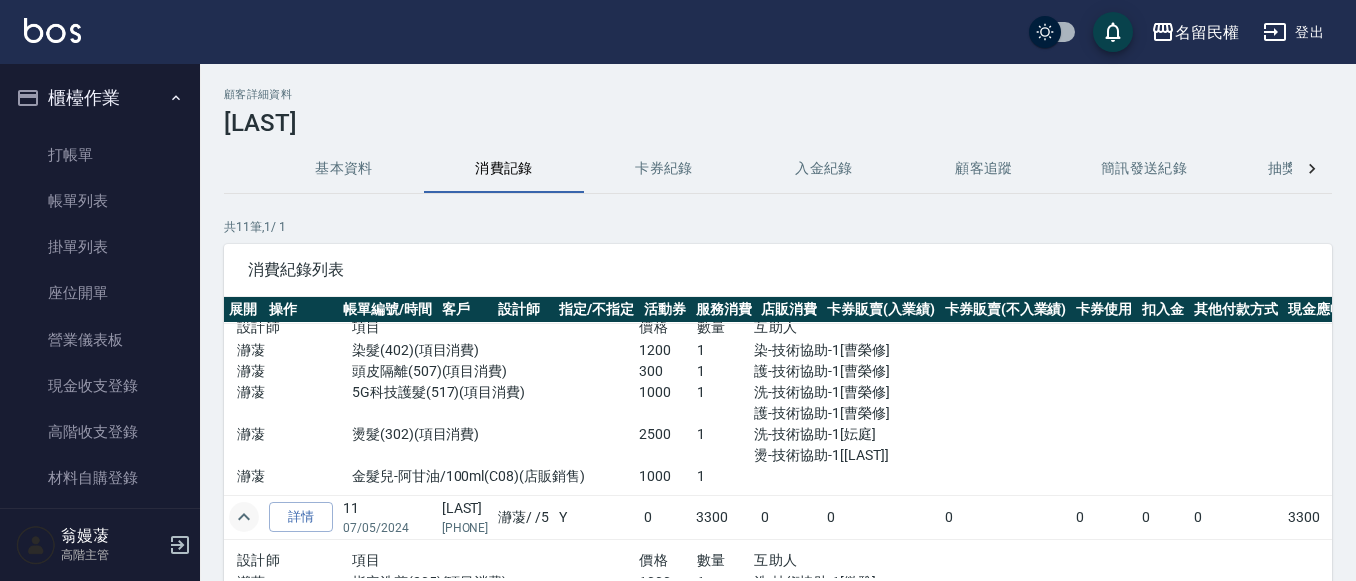 scroll, scrollTop: 500, scrollLeft: 0, axis: vertical 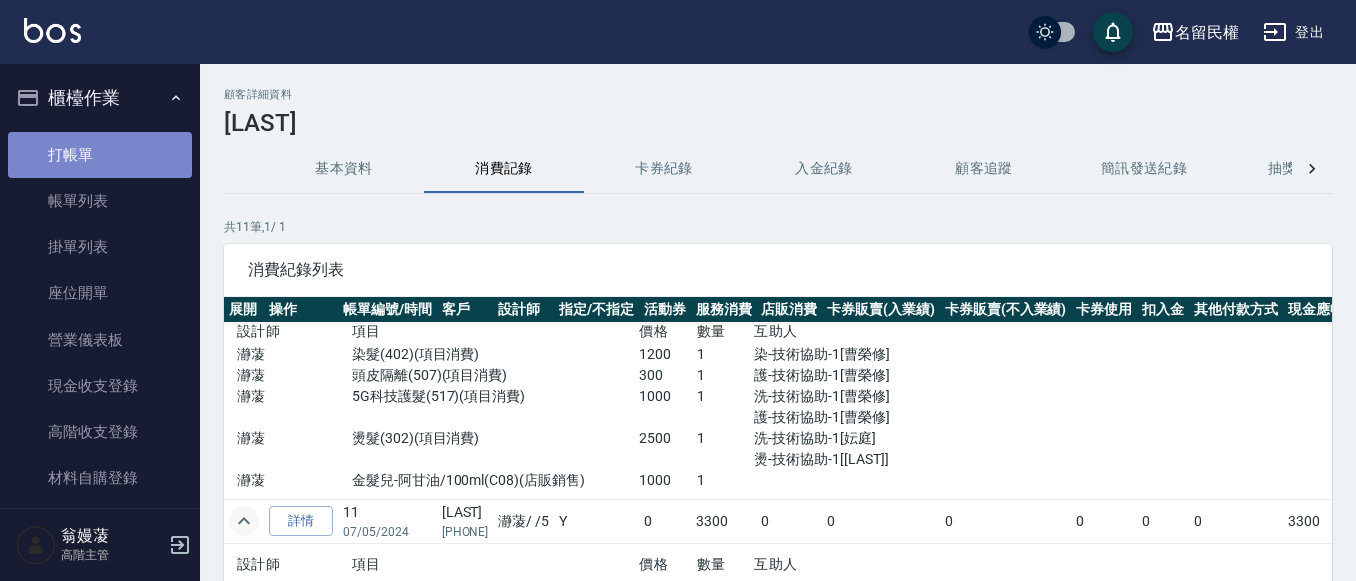 drag, startPoint x: 100, startPoint y: 160, endPoint x: 109, endPoint y: 155, distance: 10.29563 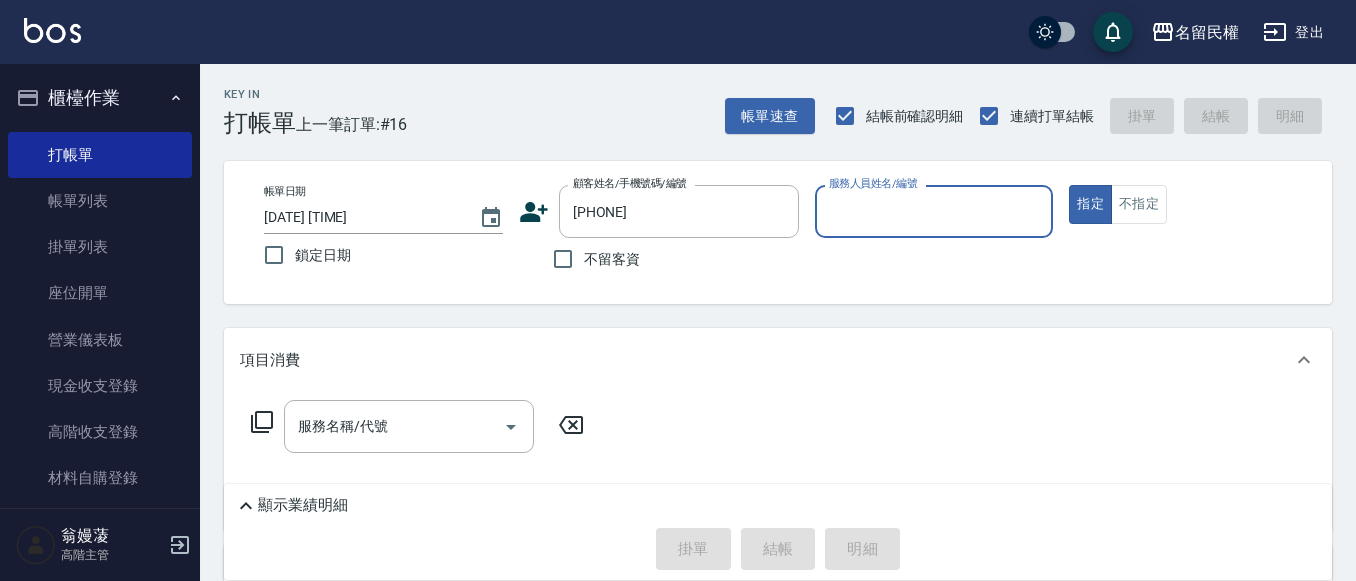 type on "[LAST]/[PHONE]/[NUMBER]" 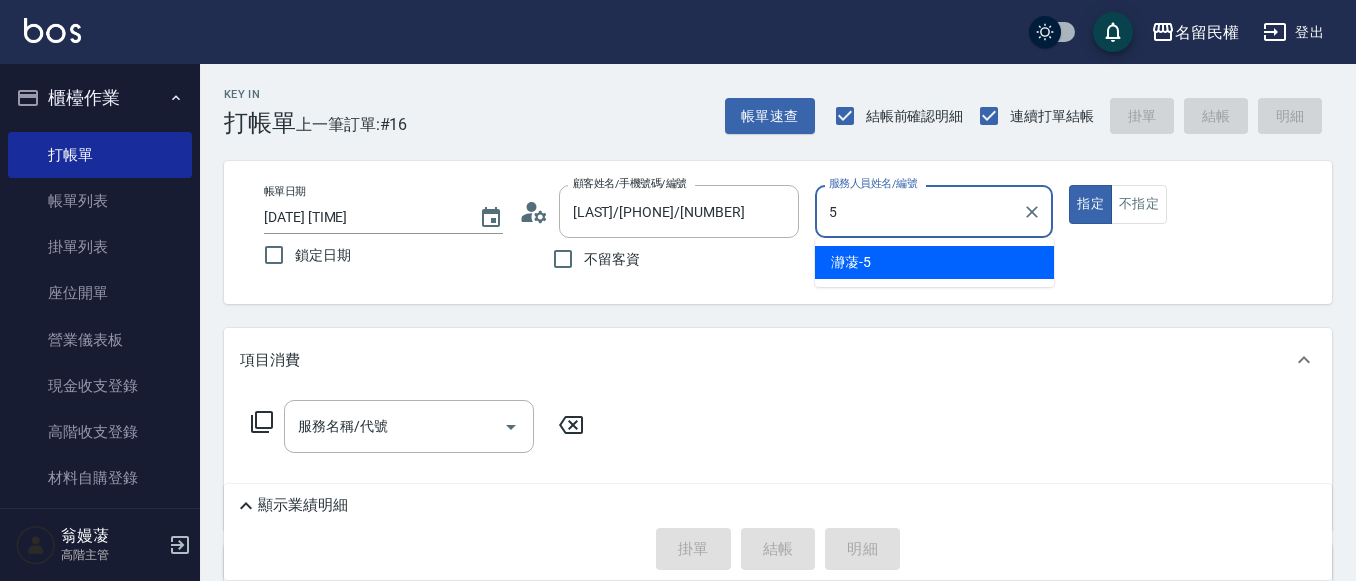 type on "瀞蓤-5" 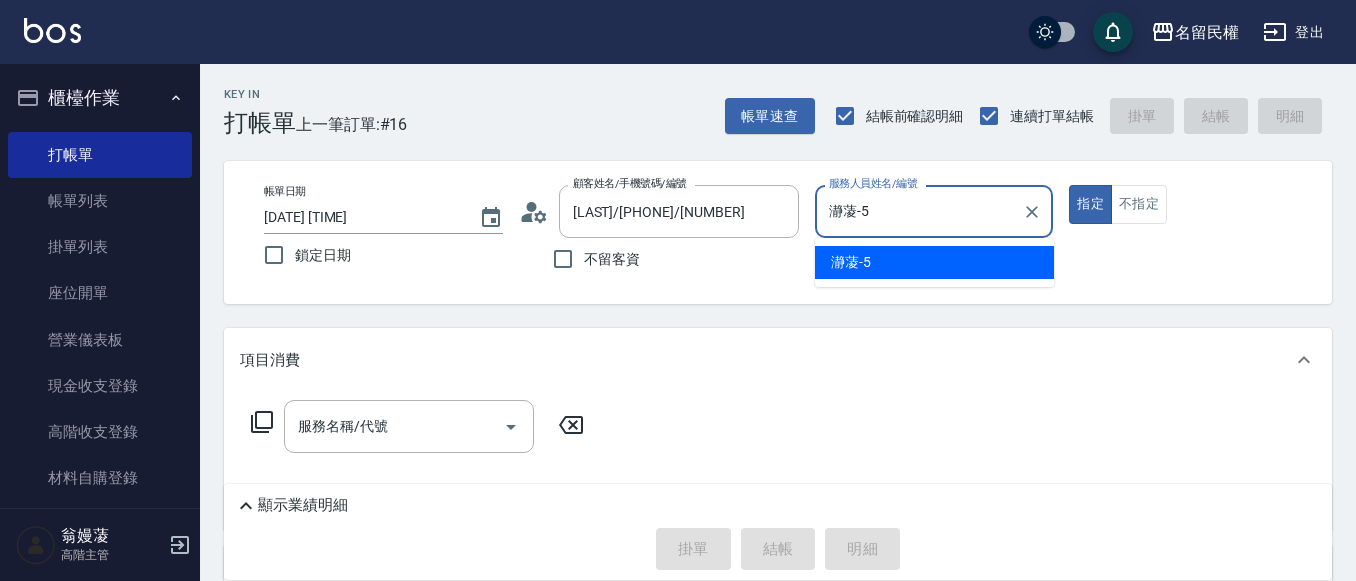type on "true" 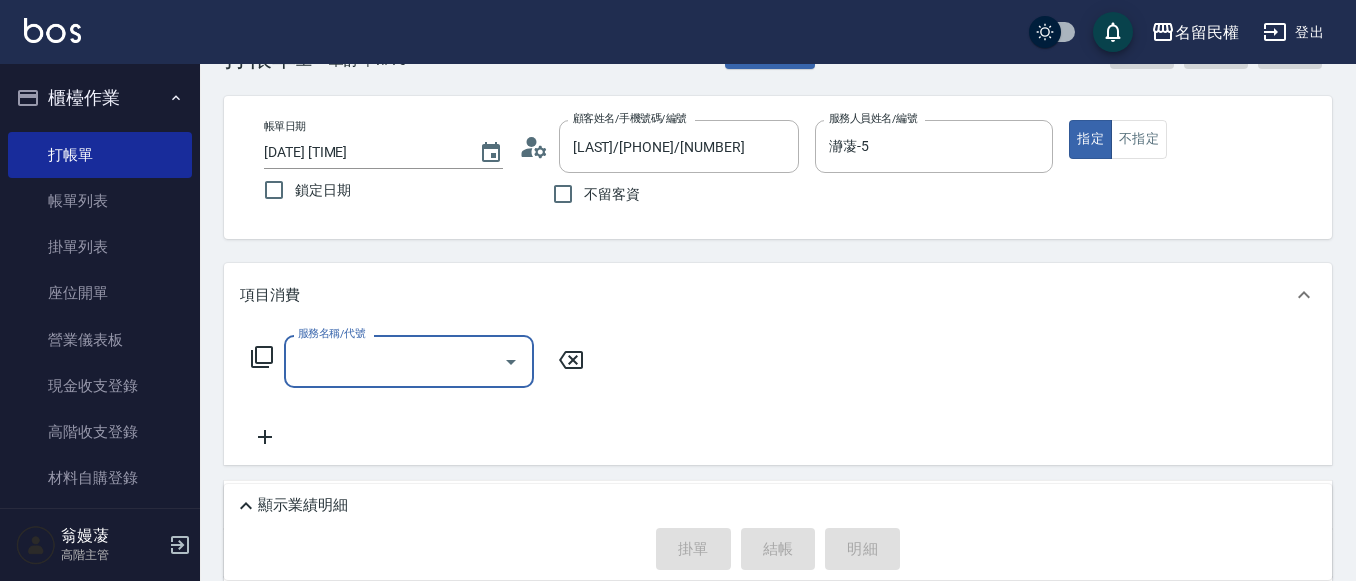 scroll, scrollTop: 100, scrollLeft: 0, axis: vertical 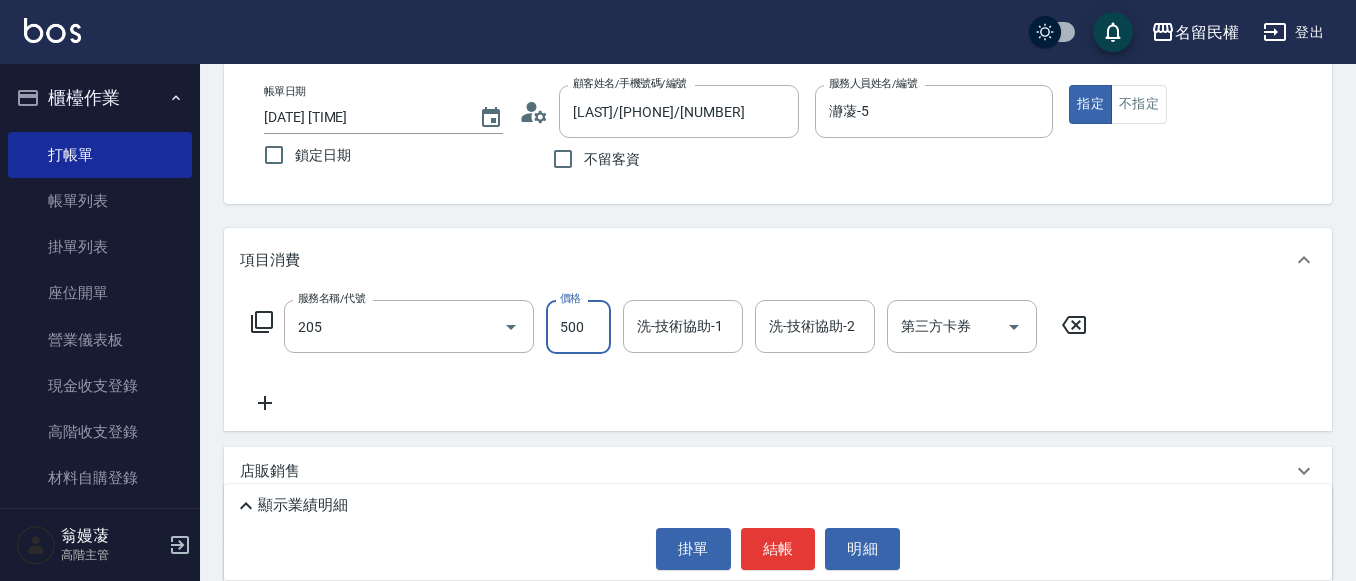 type on "指定洗剪(205)" 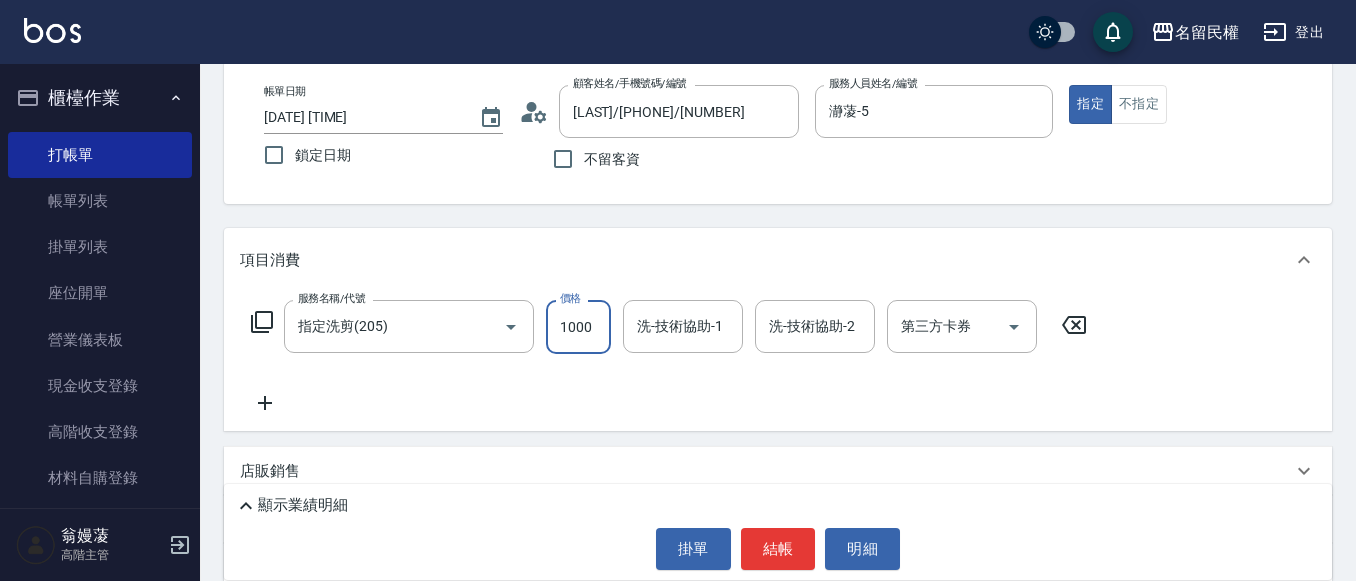 type on "1000" 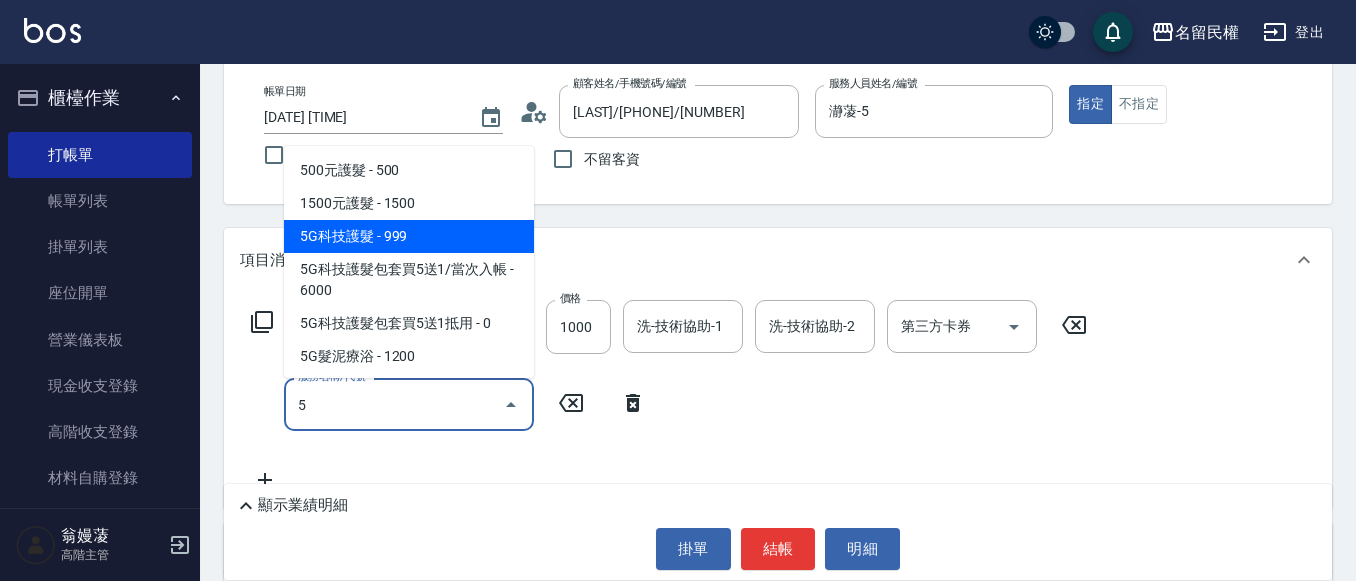 click on "5G科技護髮 - 999" at bounding box center [409, 236] 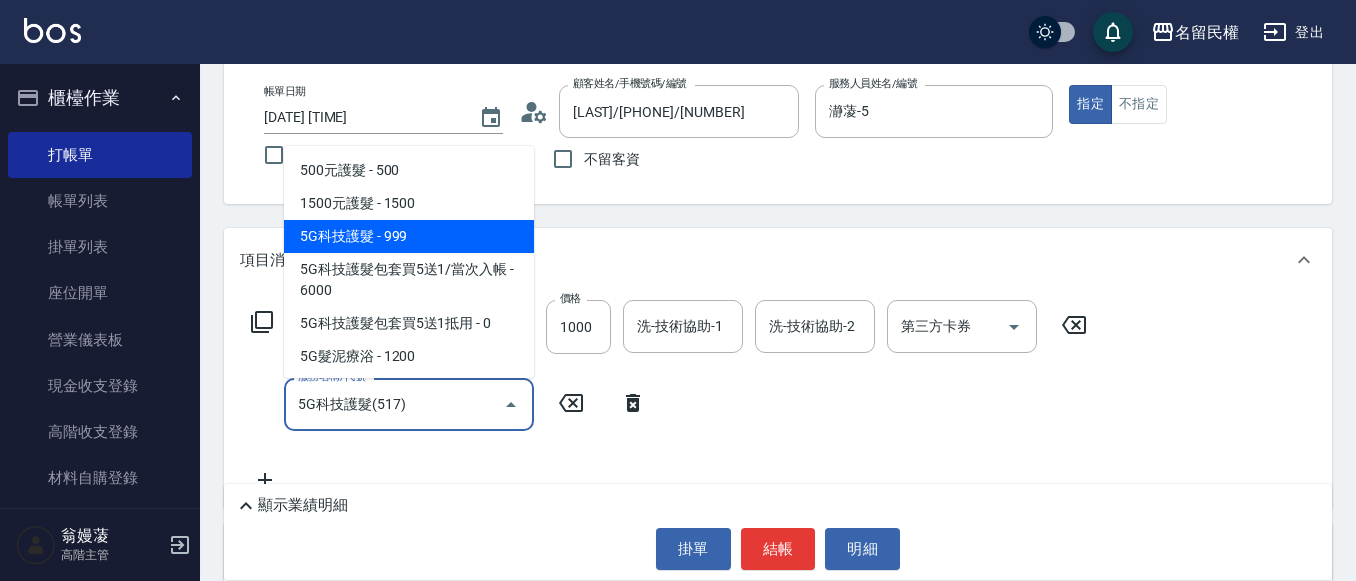 type on "5G科技護髮(517)" 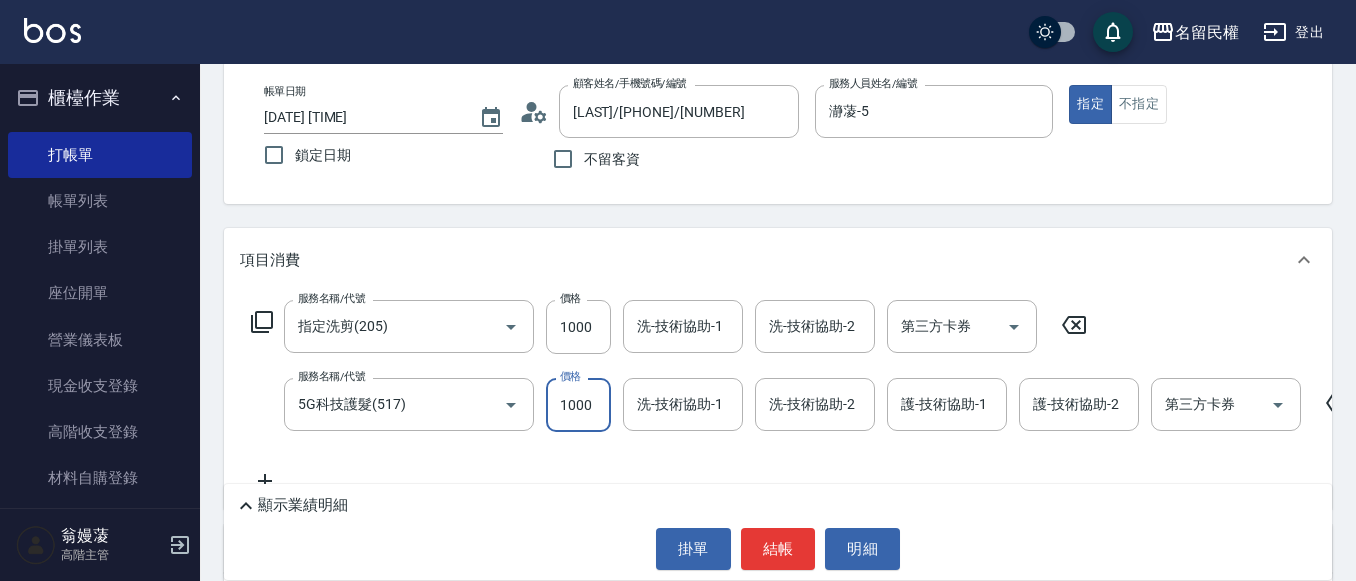 type on "1000" 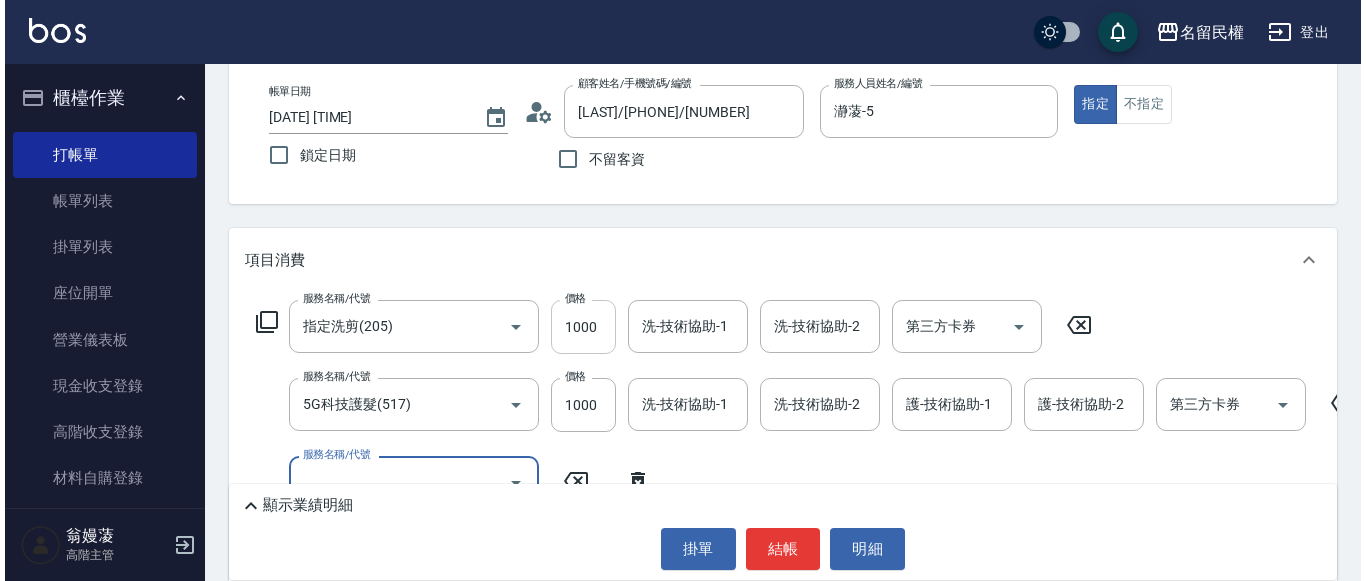 scroll, scrollTop: 300, scrollLeft: 0, axis: vertical 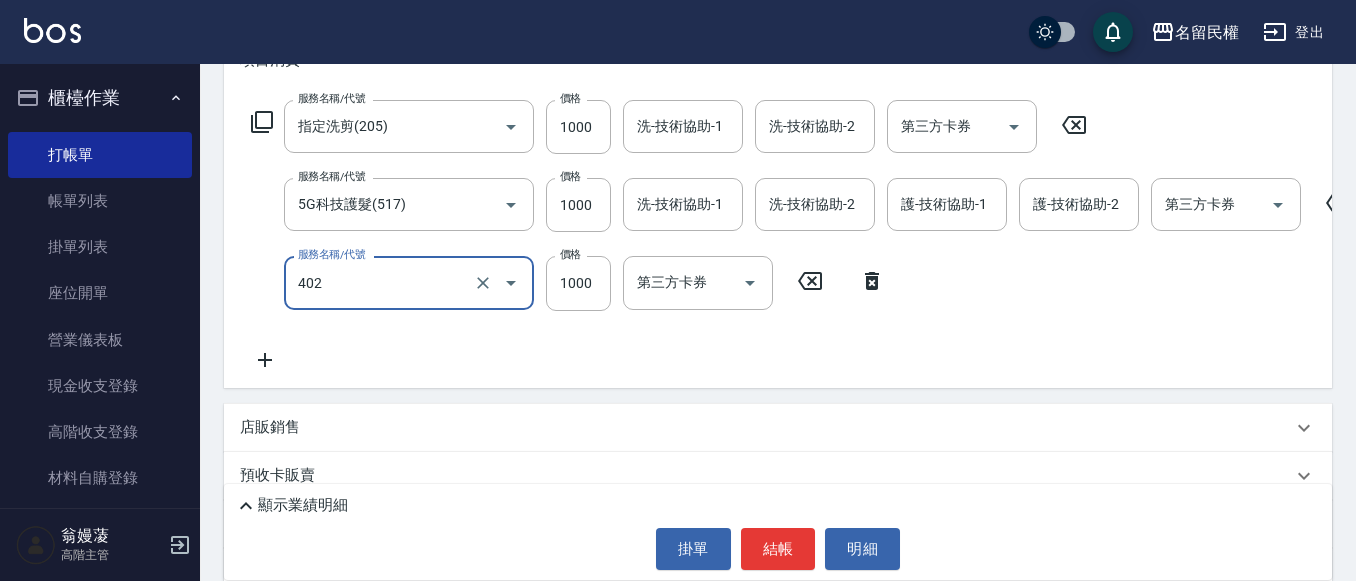 type on "染髮(402)" 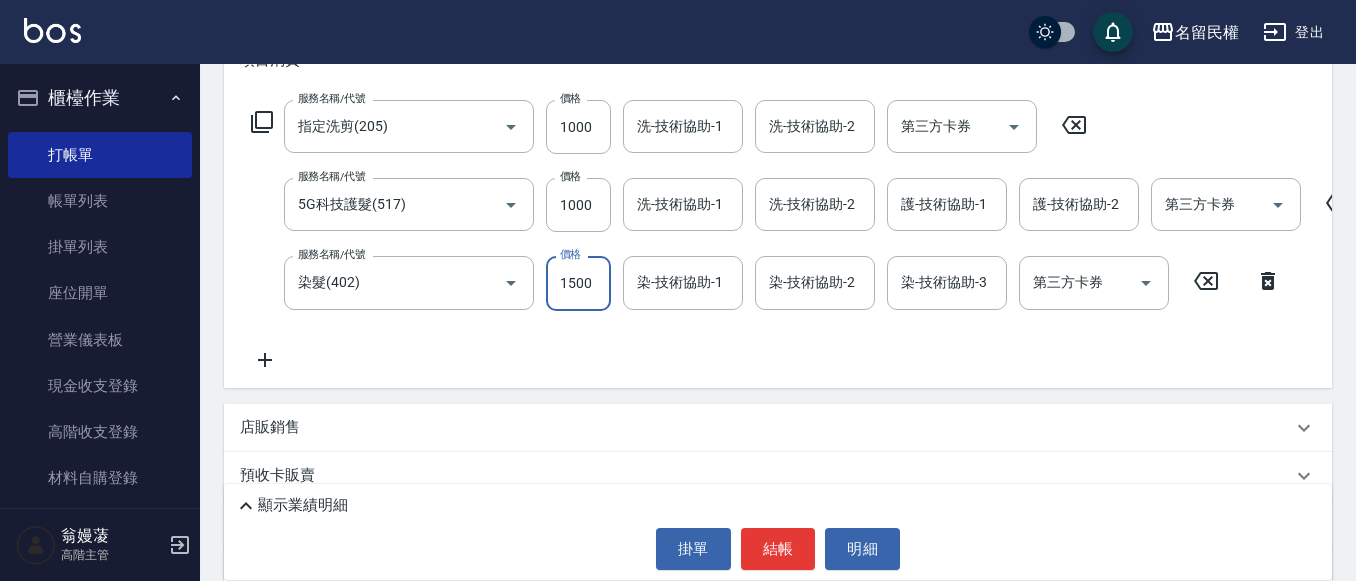 type on "1500" 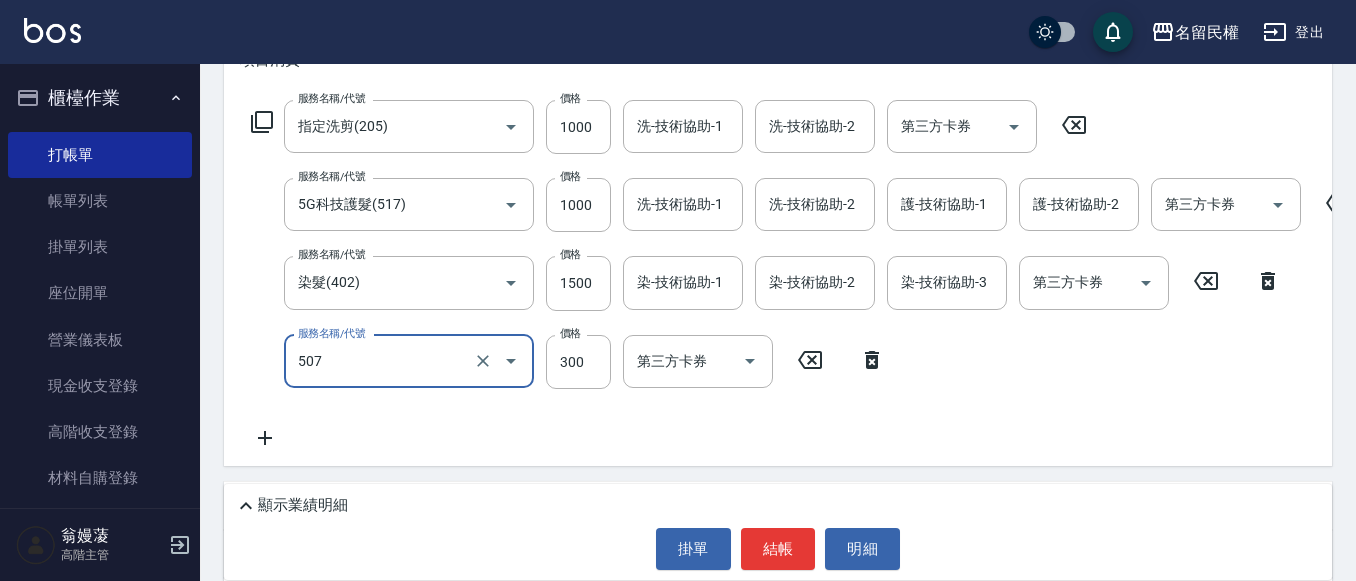 type on "頭皮隔離(507)" 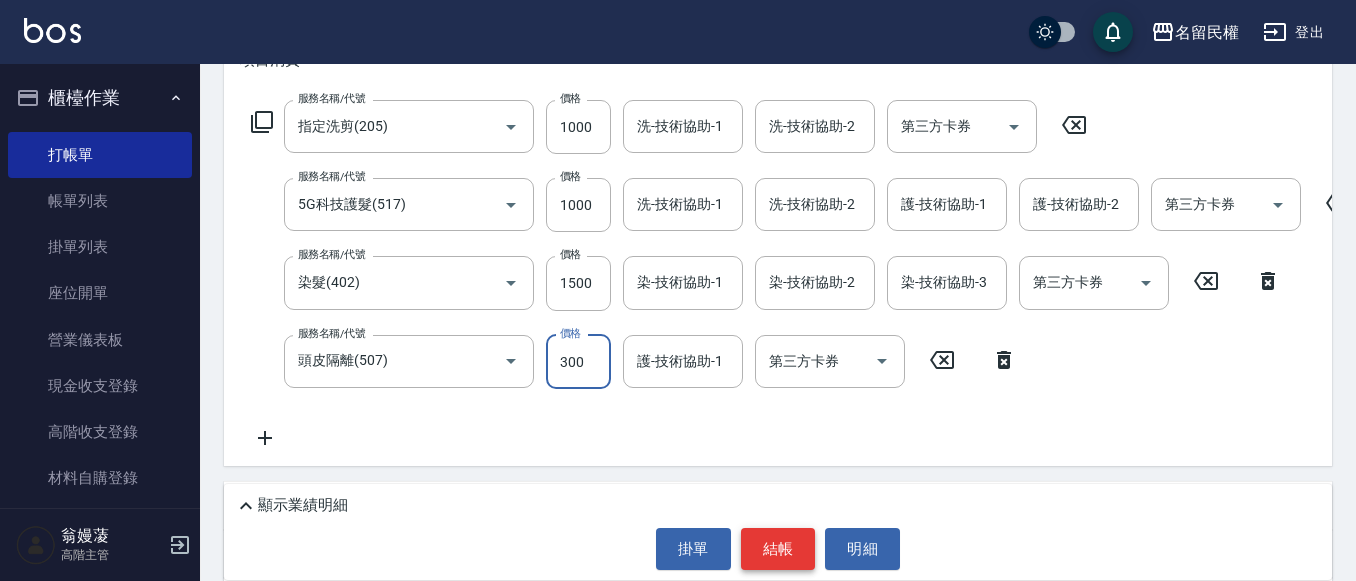 click on "結帳" at bounding box center [778, 549] 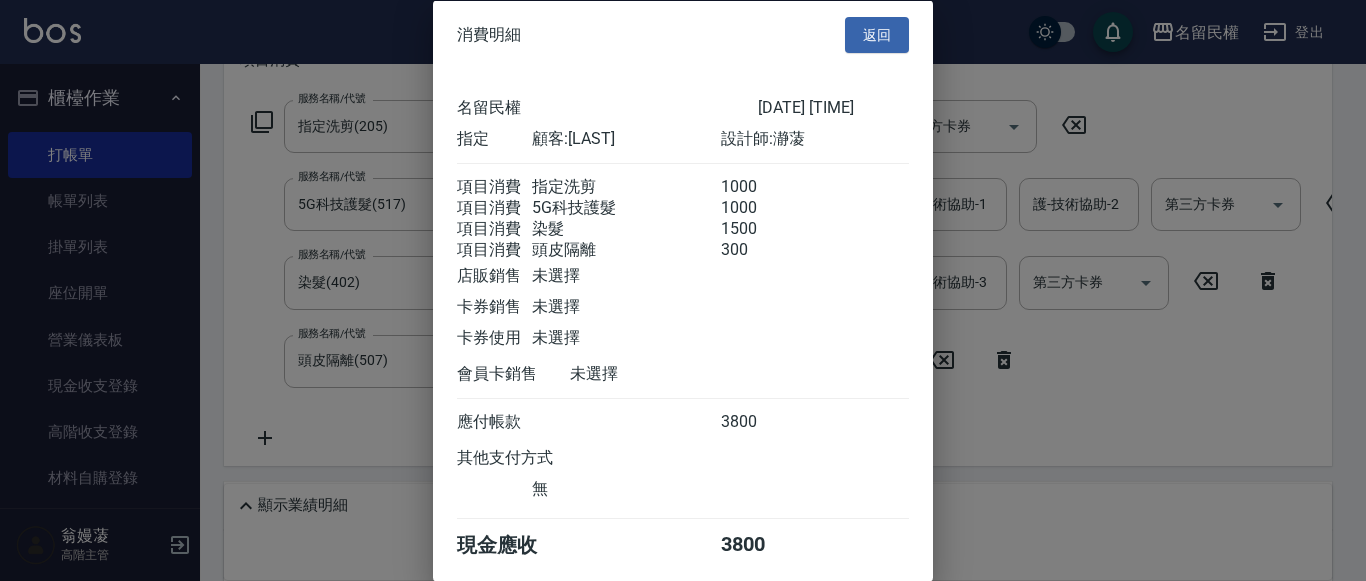 scroll, scrollTop: 98, scrollLeft: 0, axis: vertical 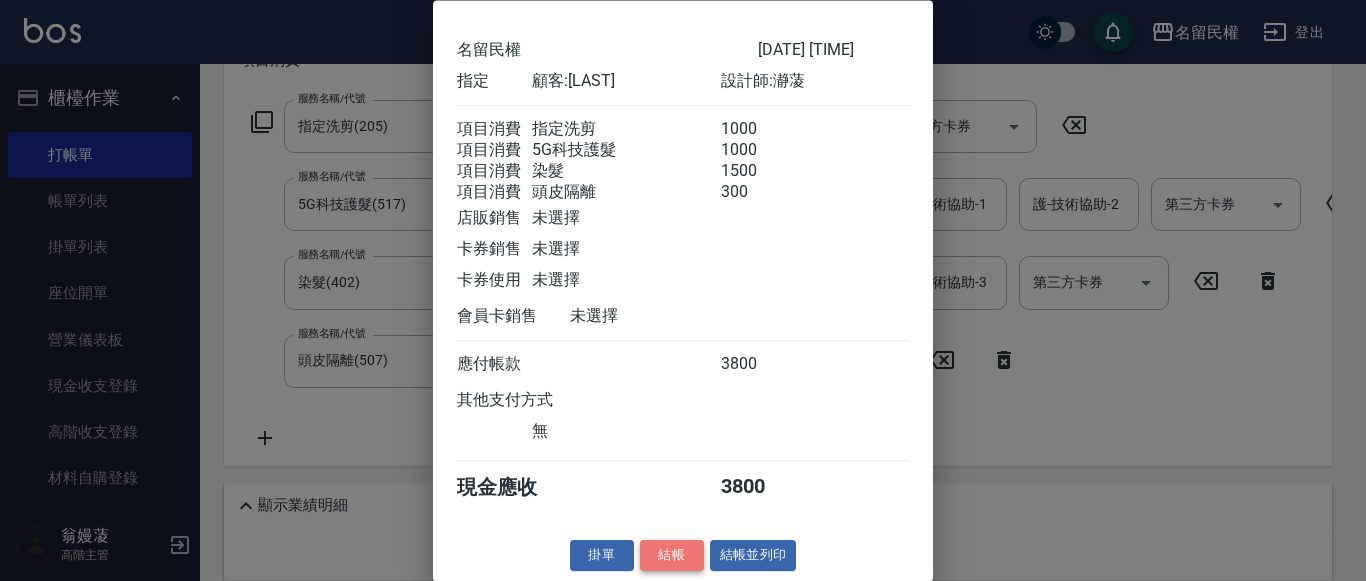 click on "結帳" at bounding box center (672, 556) 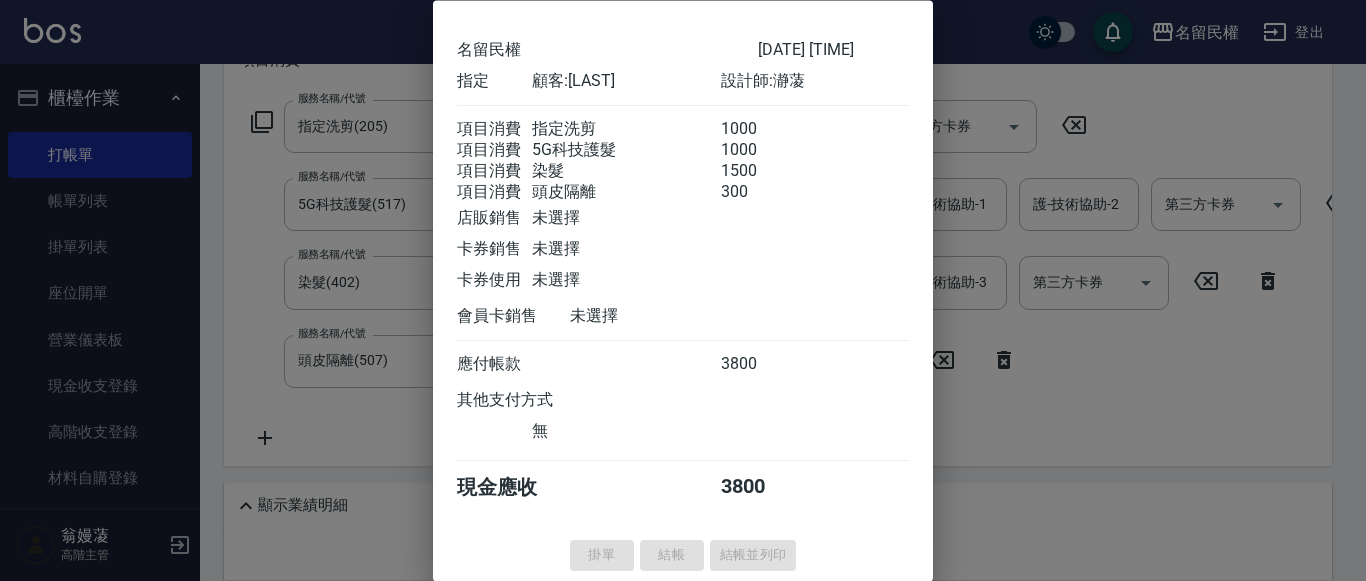 type on "2025/08/08 17:42" 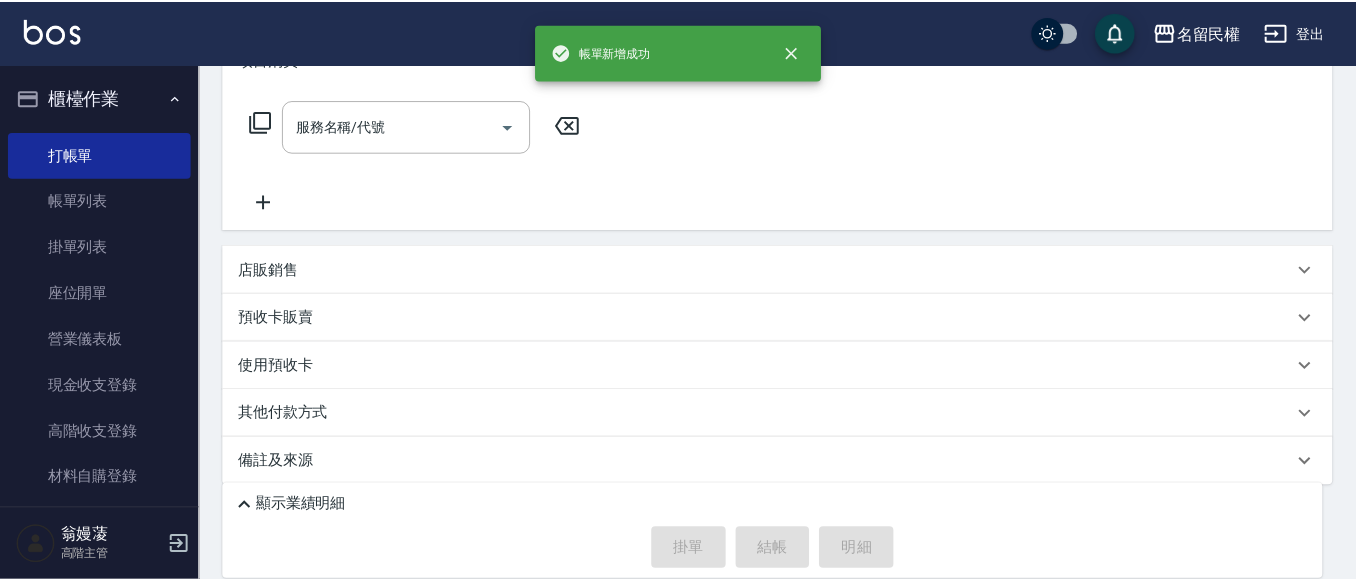 scroll, scrollTop: 0, scrollLeft: 0, axis: both 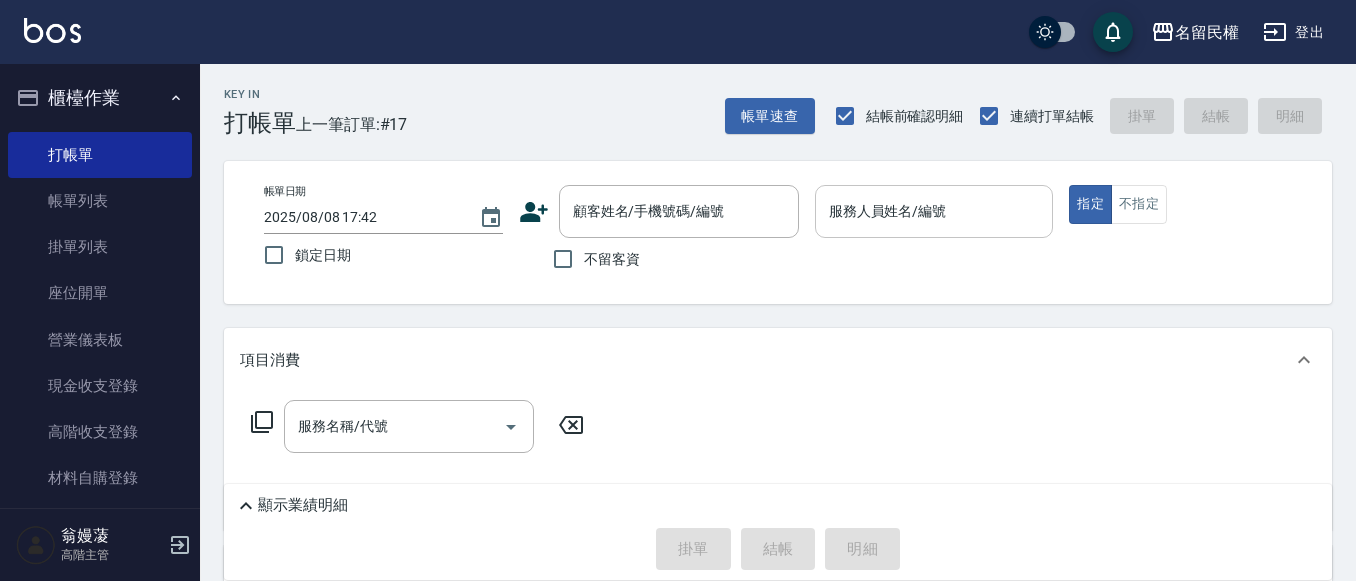 click at bounding box center [934, 248] 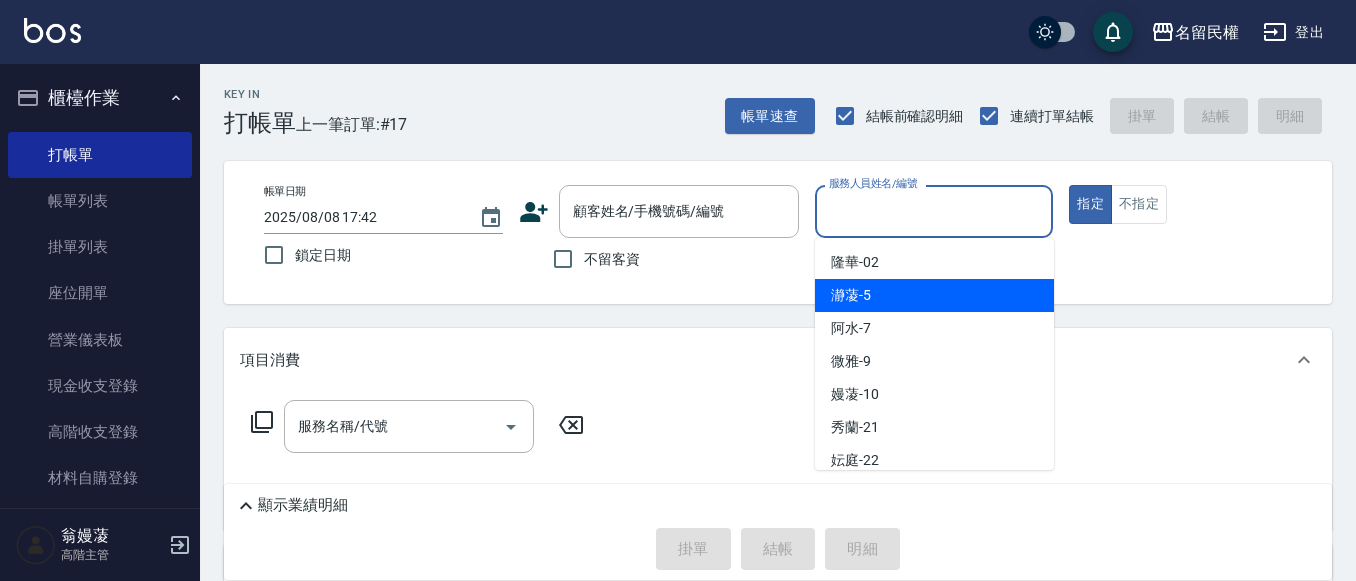 drag, startPoint x: 865, startPoint y: 301, endPoint x: 975, endPoint y: 279, distance: 112.17843 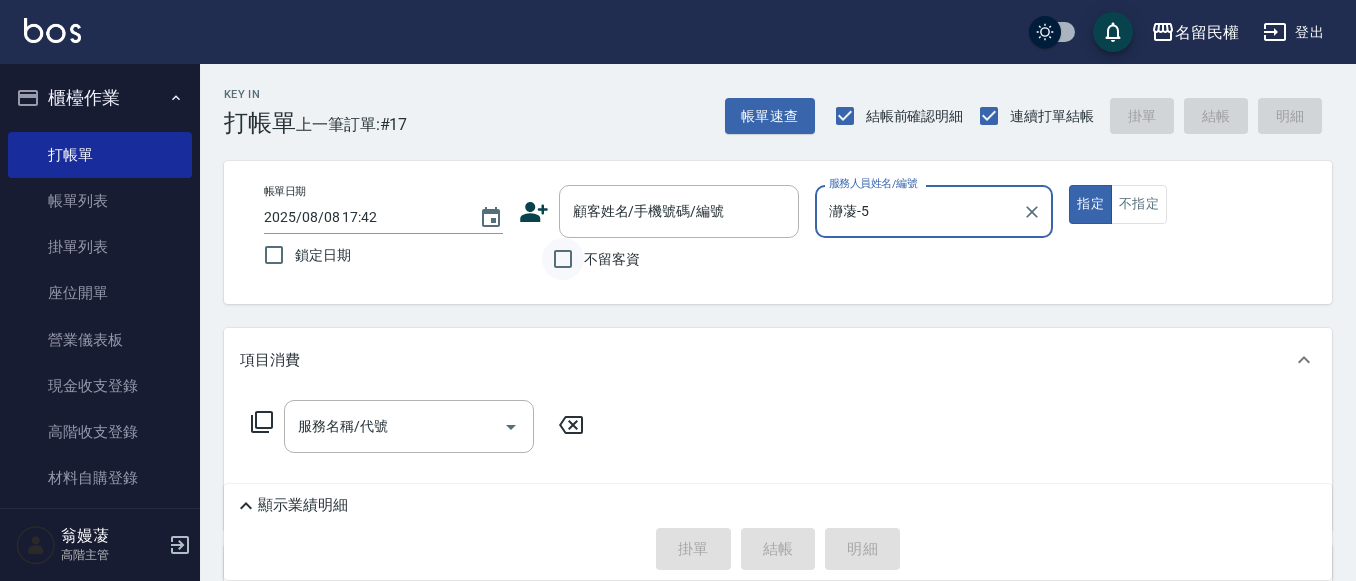 drag, startPoint x: 589, startPoint y: 265, endPoint x: 550, endPoint y: 279, distance: 41.4367 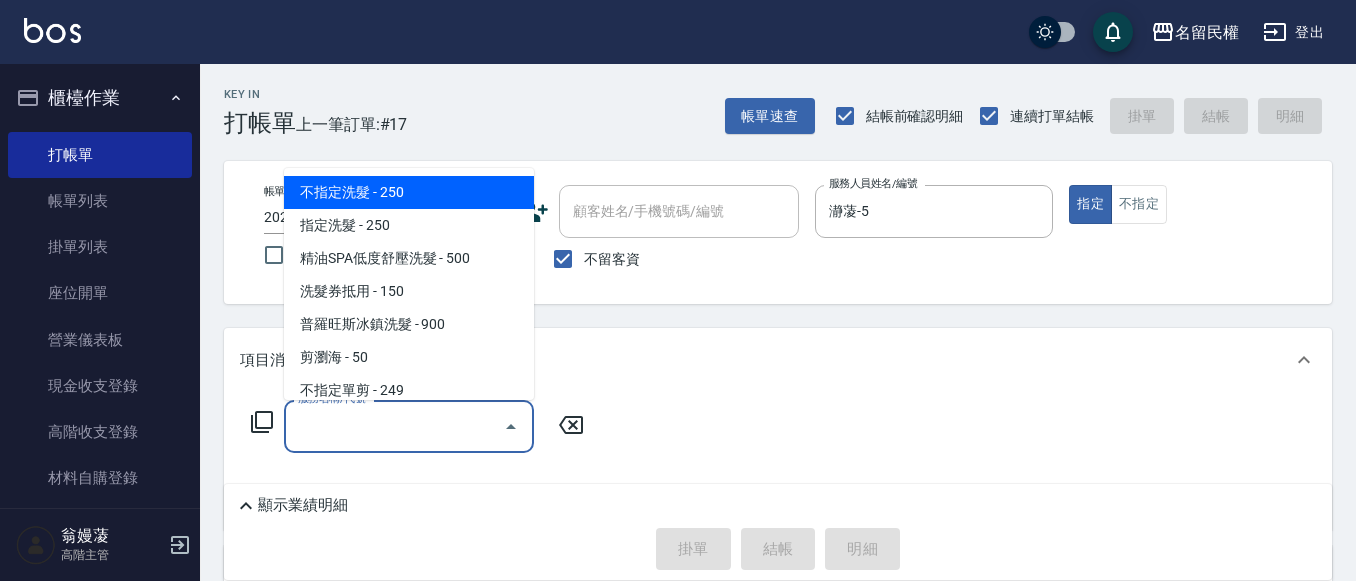 drag, startPoint x: 429, startPoint y: 424, endPoint x: 388, endPoint y: 284, distance: 145.88008 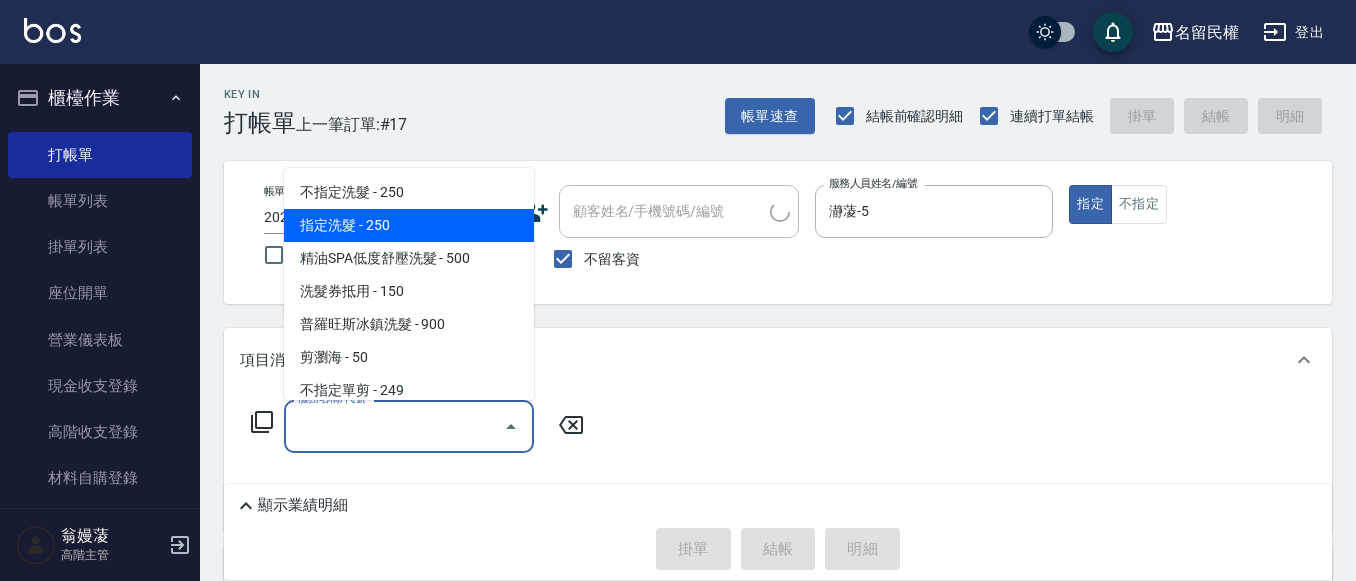 click on "指定洗髮 - 250" at bounding box center [409, 225] 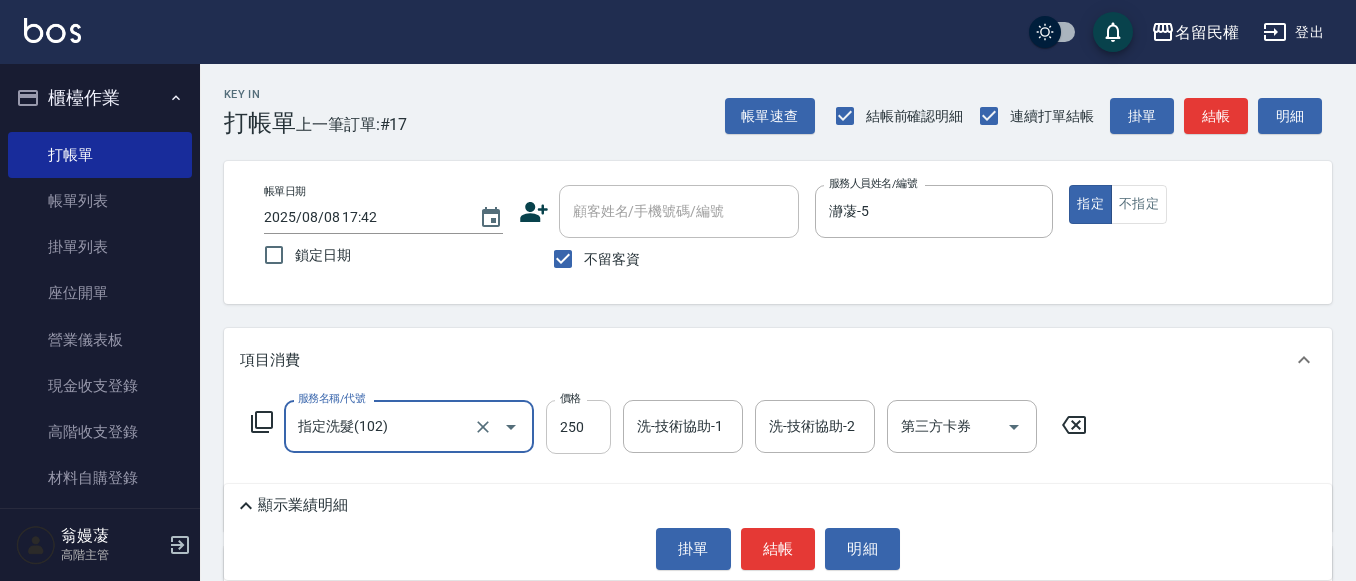 click on "250" at bounding box center [578, 427] 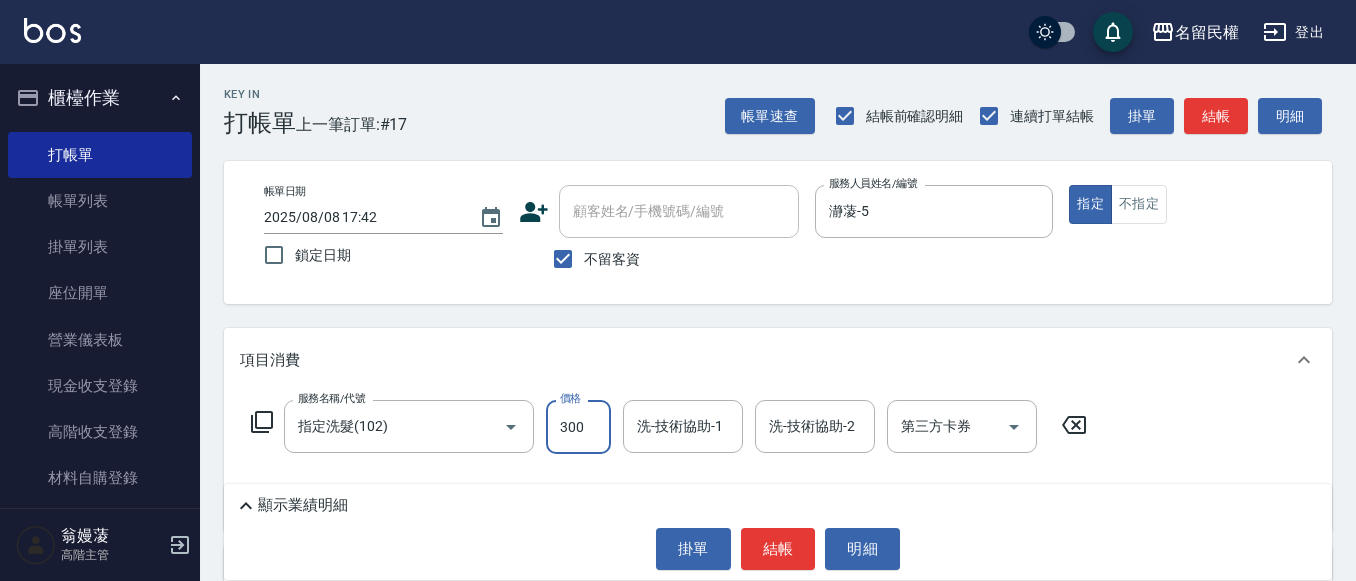 type on "300" 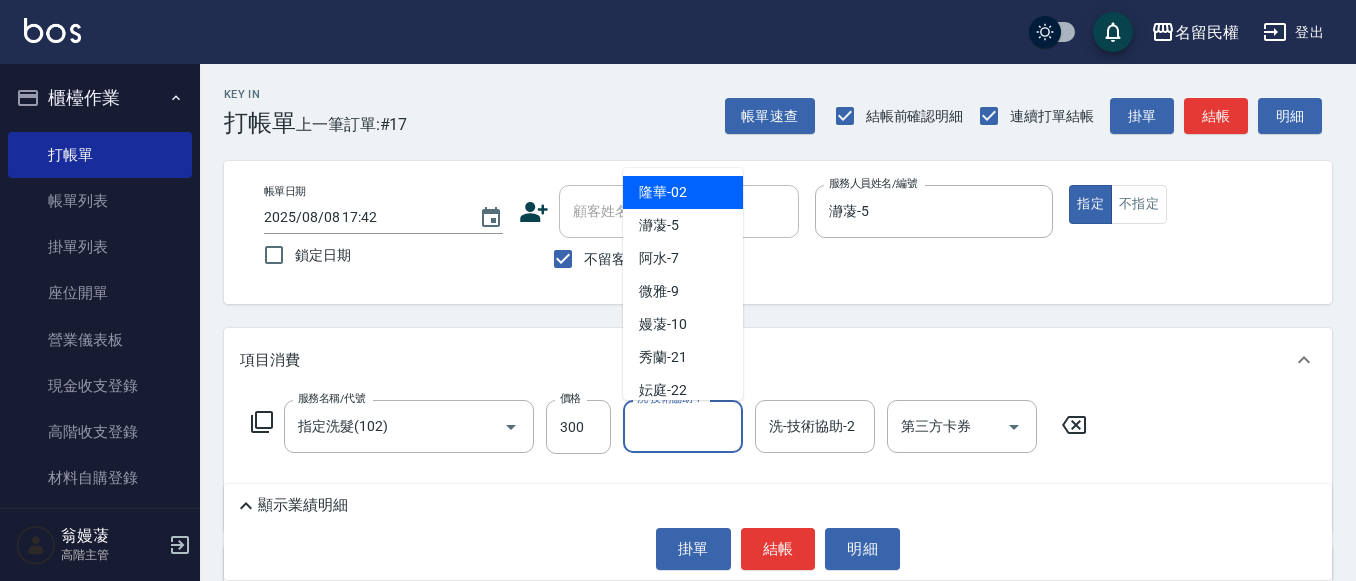 click on "洗-技術協助-1" at bounding box center (683, 426) 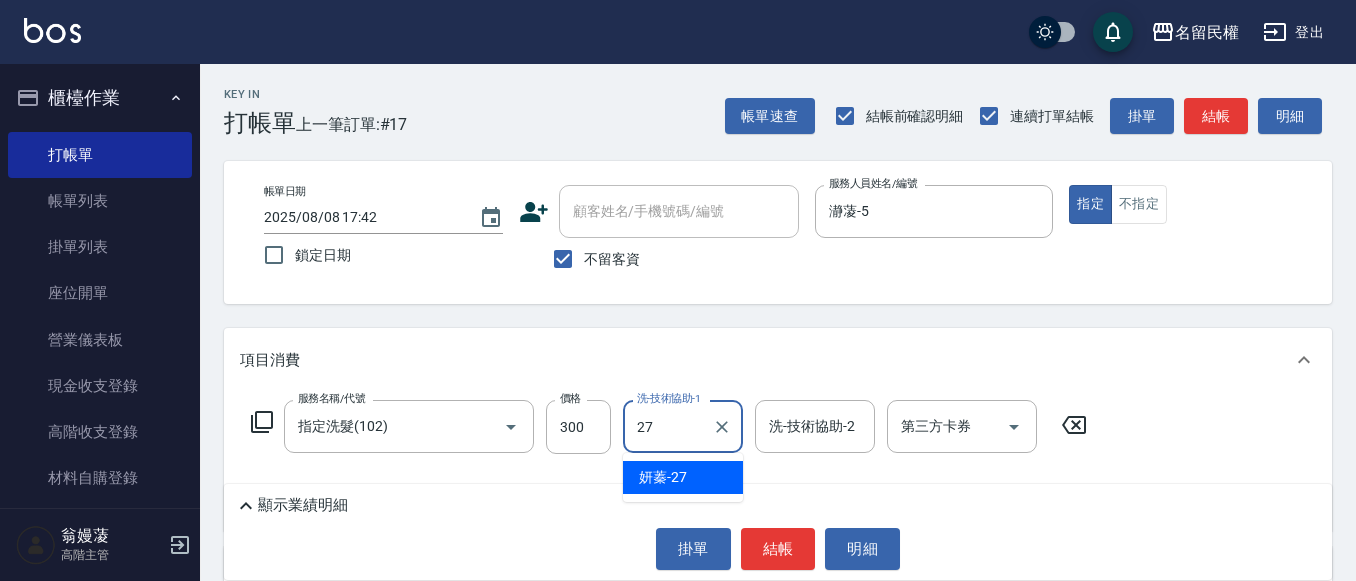 type on "妍蓁-27" 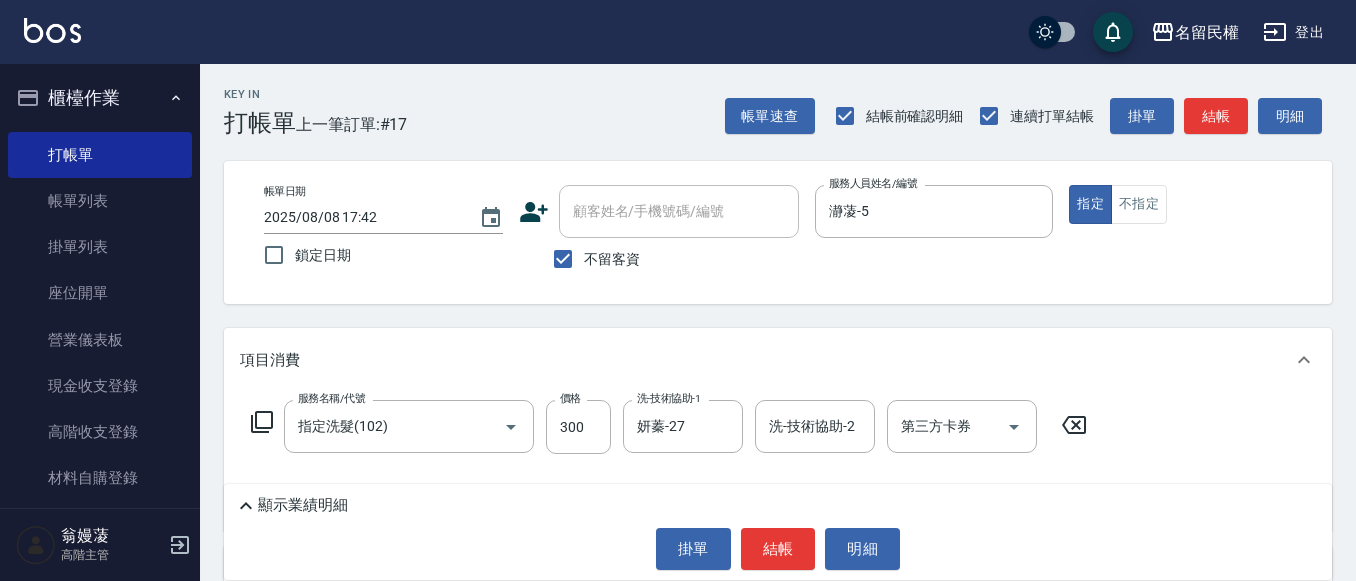 click on "Key In 打帳單 上一筆訂單:#17 帳單速查 結帳前確認明細 連續打單結帳 掛單 結帳 明細 帳單日期 [DATE] [TIME] 鎖定日期 顧客姓名/手機號碼/編號 顧客姓名/手機號碼/編號 不留客資 服務人員姓名/編號 瀞蓤-5 服務人員姓名/編號 指定 不指定 項目消費 服務名稱/代號 指定洗髮(102) 服務名稱/代號 價格 300 價格 洗-技術協助-1 妍蓁-27 洗-技術協助-1 洗-技術協助-2 洗-技術協助-2 第三方卡券 第三方卡券 店販銷售 服務人員姓名/編號 服務人員姓名/編號 商品代號/名稱 商品代號/名稱 預收卡販賣 卡券名稱/代號 卡券名稱/代號 其他付款方式 其他付款方式 其他付款方式 備註及來源 備註 備註 訂單來源 ​ 訂單來源 顯示業績明細 掛單 結帳 明細" at bounding box center [778, 456] 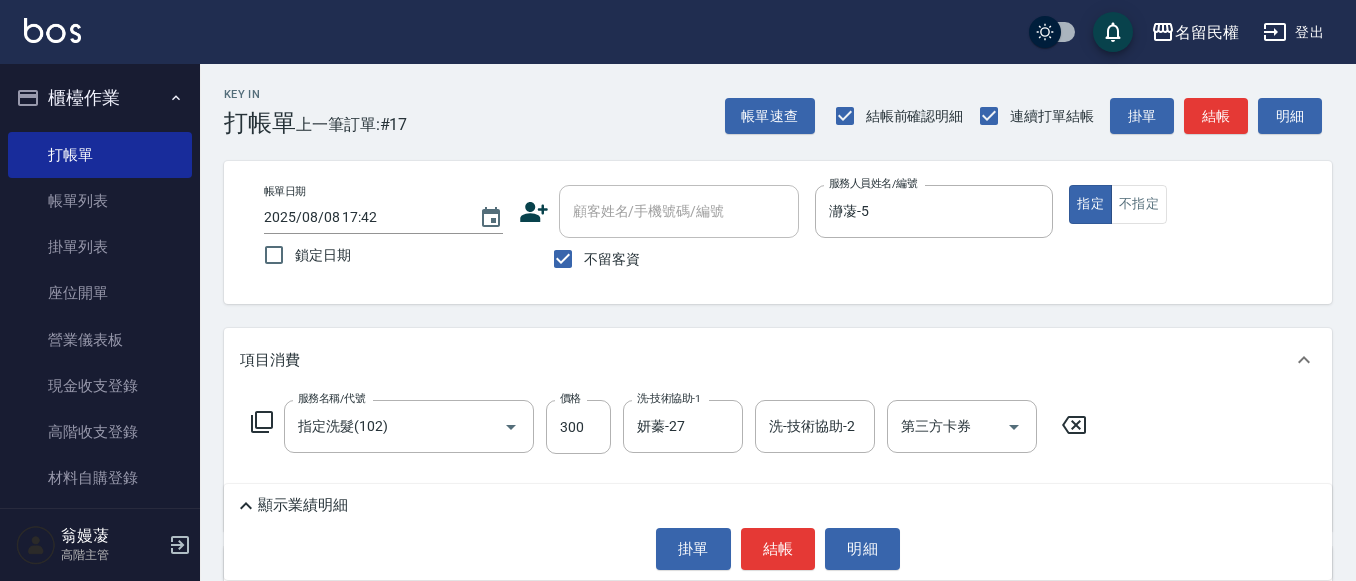 scroll, scrollTop: 100, scrollLeft: 0, axis: vertical 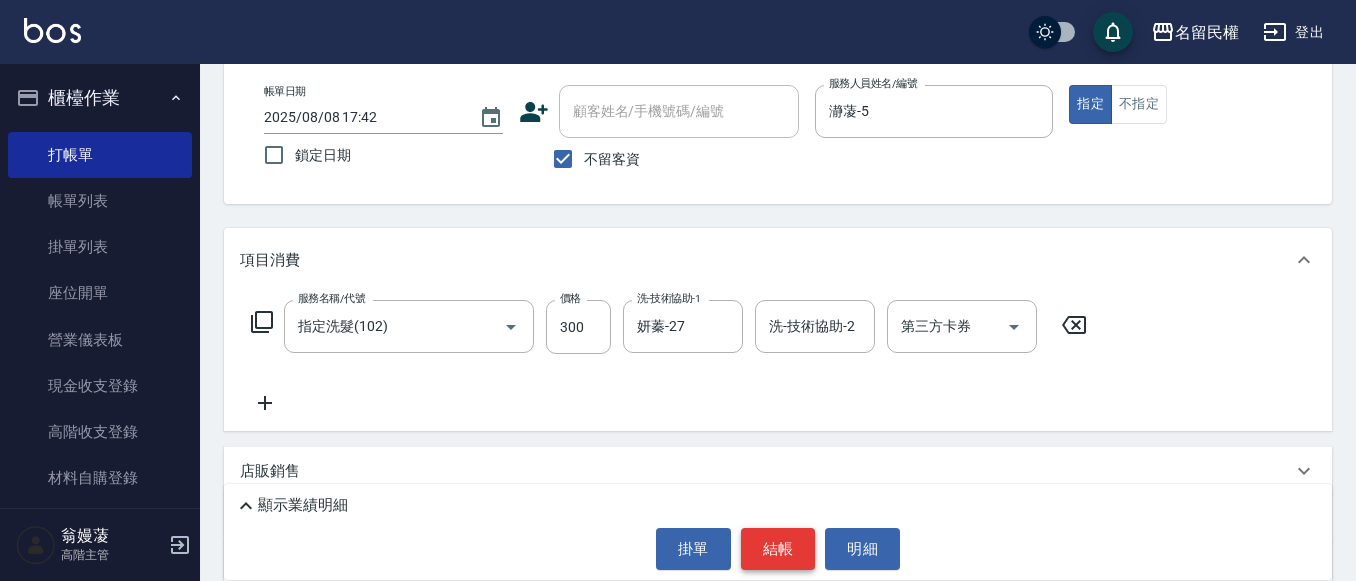 click on "結帳" at bounding box center [778, 549] 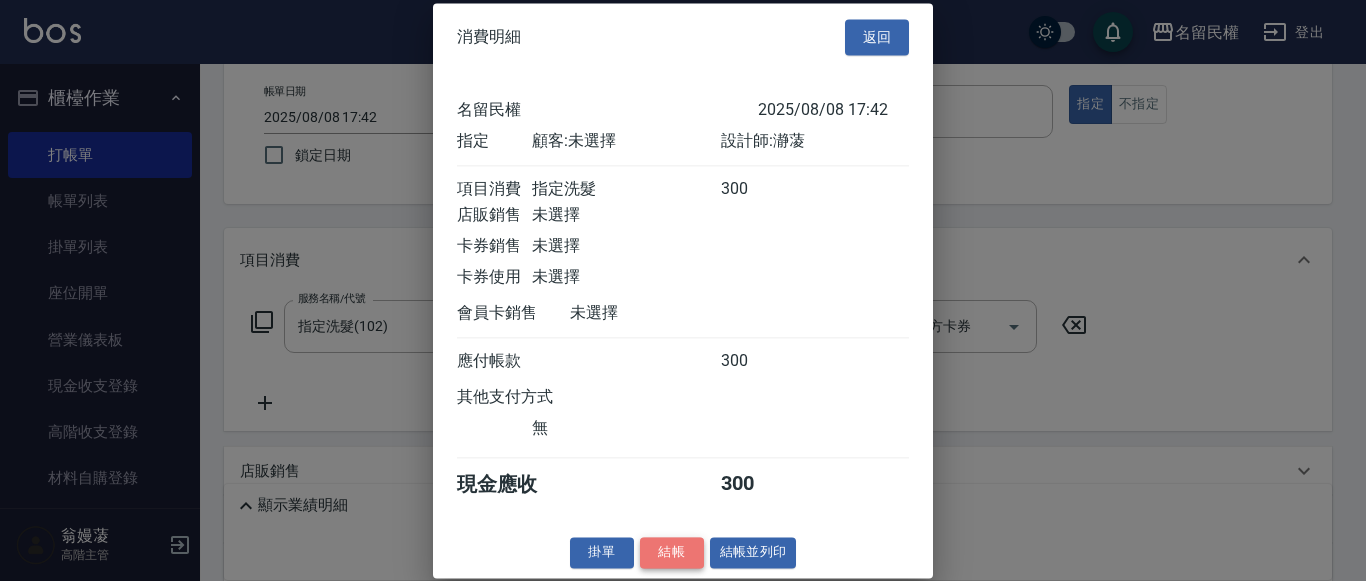 click on "結帳" at bounding box center (672, 552) 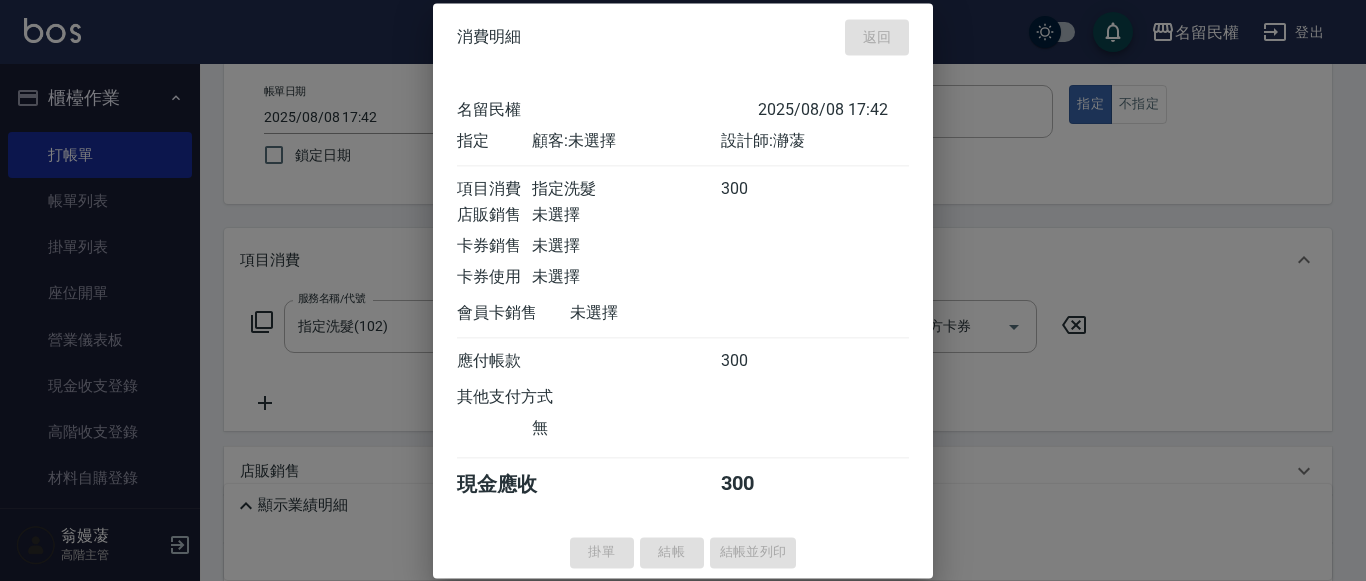 type on "[DATE] [TIME]" 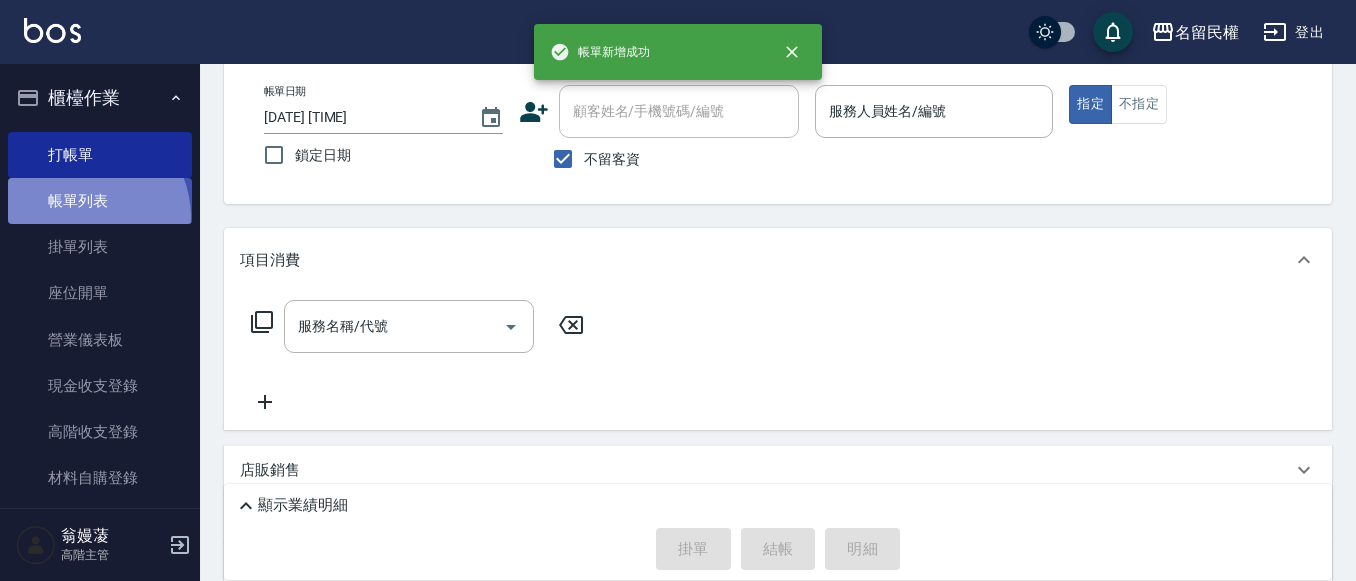 click on "帳單列表" at bounding box center (100, 201) 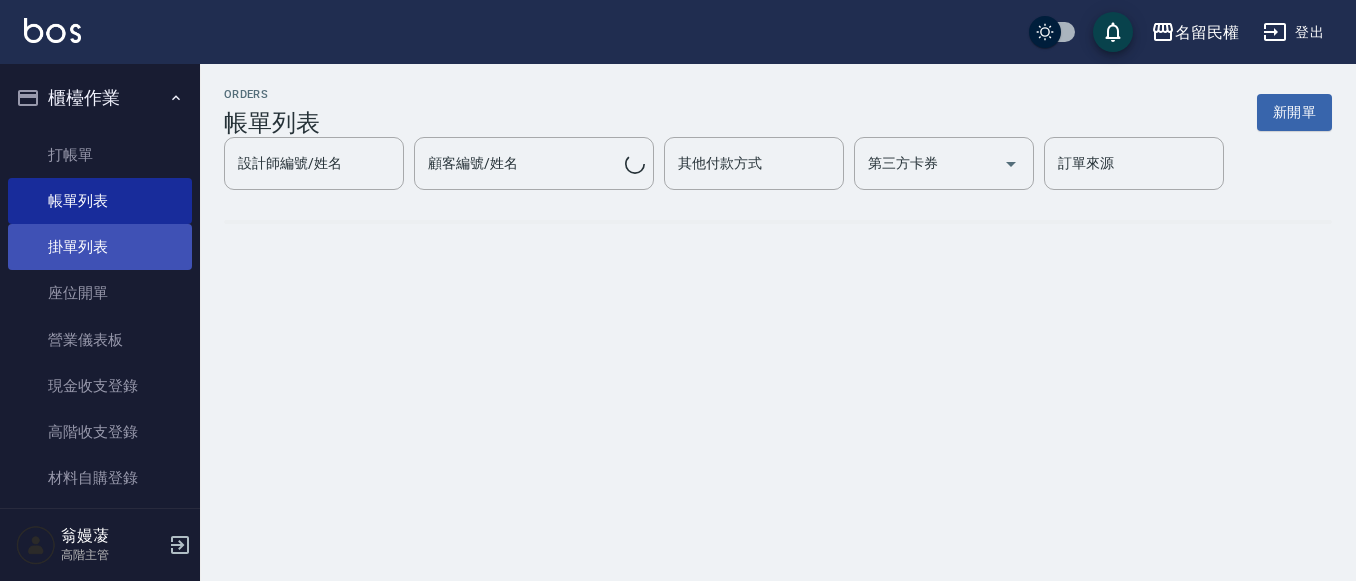 scroll, scrollTop: 0, scrollLeft: 0, axis: both 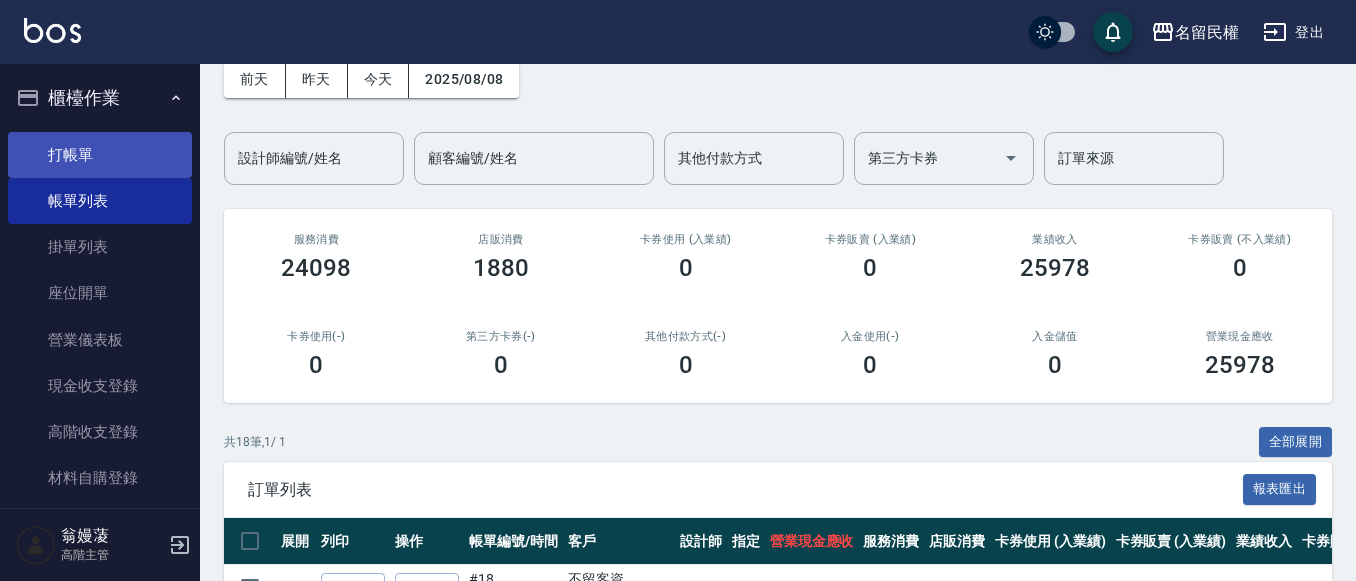 click on "打帳單" at bounding box center [100, 155] 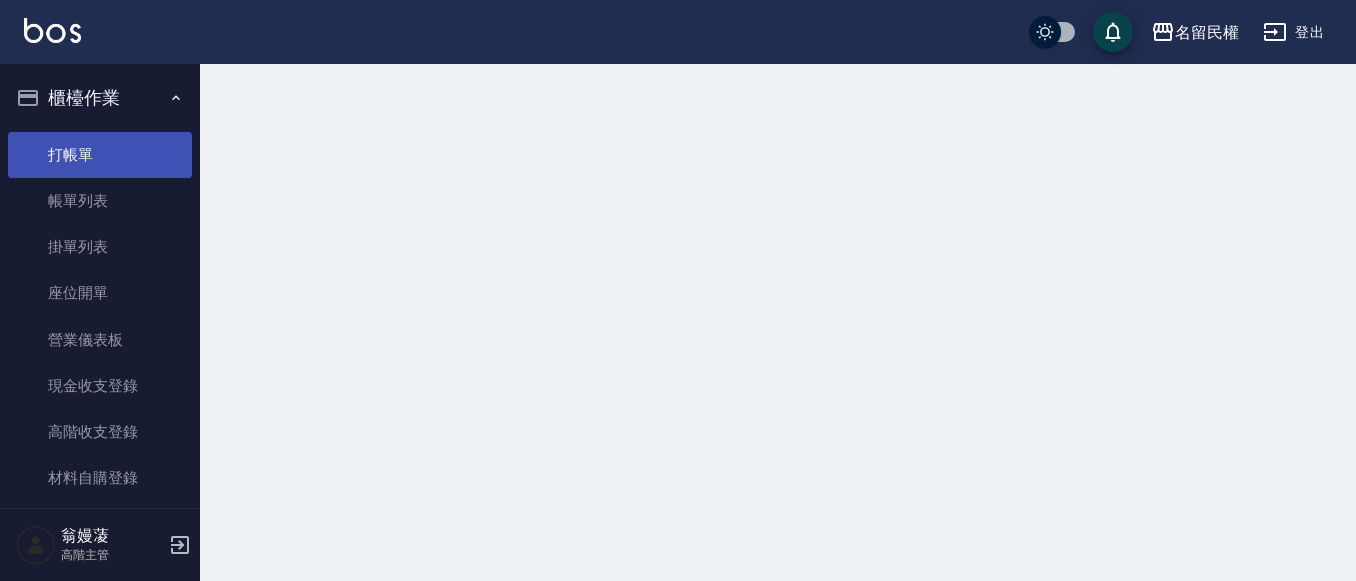 scroll, scrollTop: 0, scrollLeft: 0, axis: both 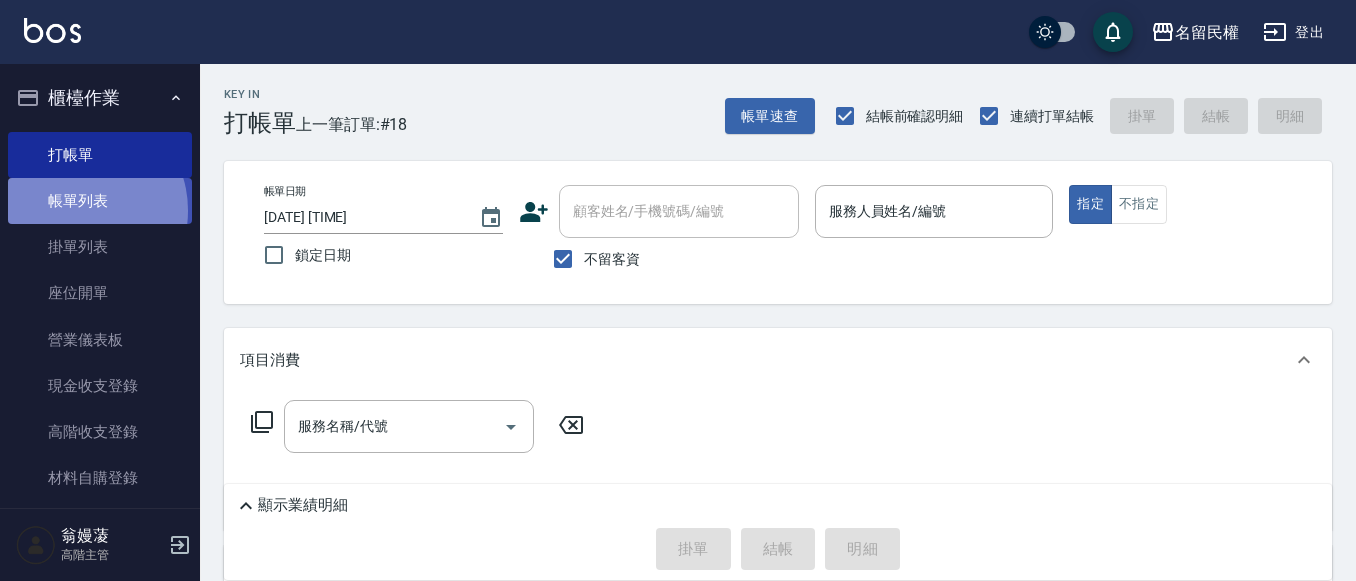 click on "帳單列表" at bounding box center (100, 201) 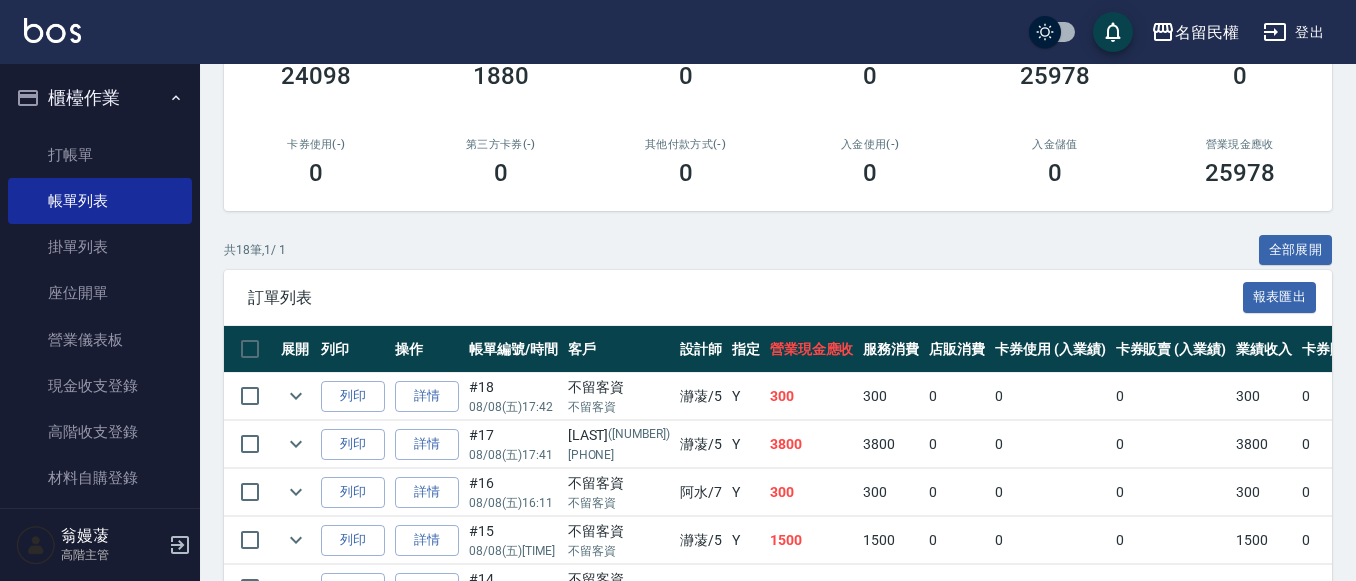 scroll, scrollTop: 300, scrollLeft: 0, axis: vertical 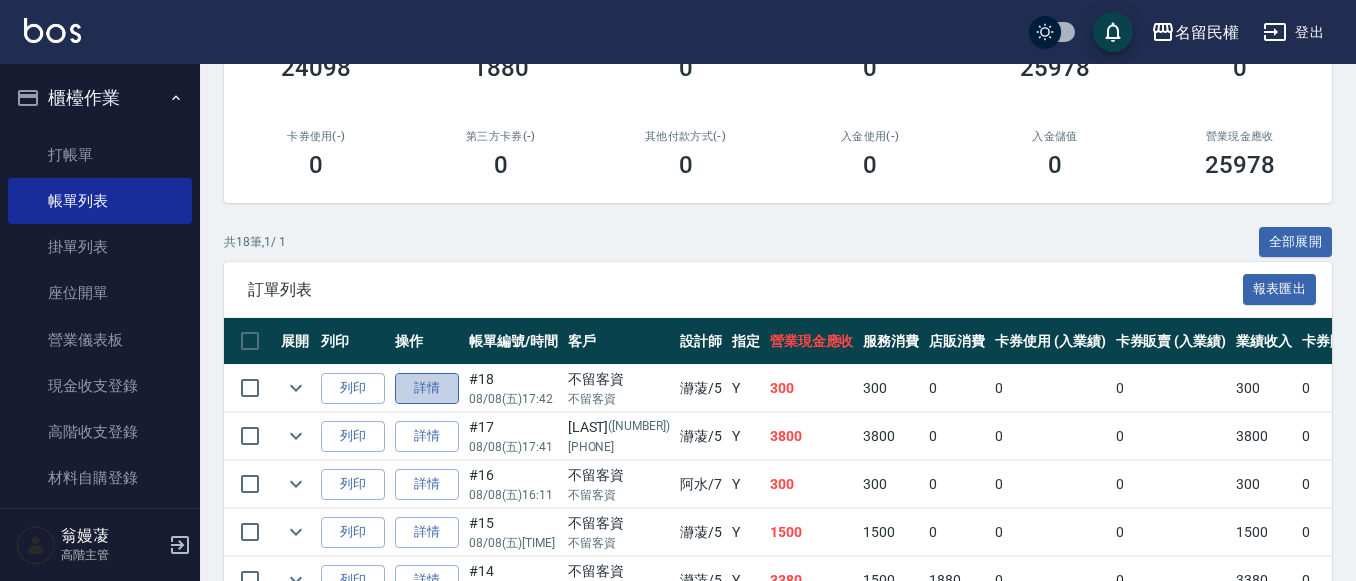 click on "詳情" at bounding box center [427, 388] 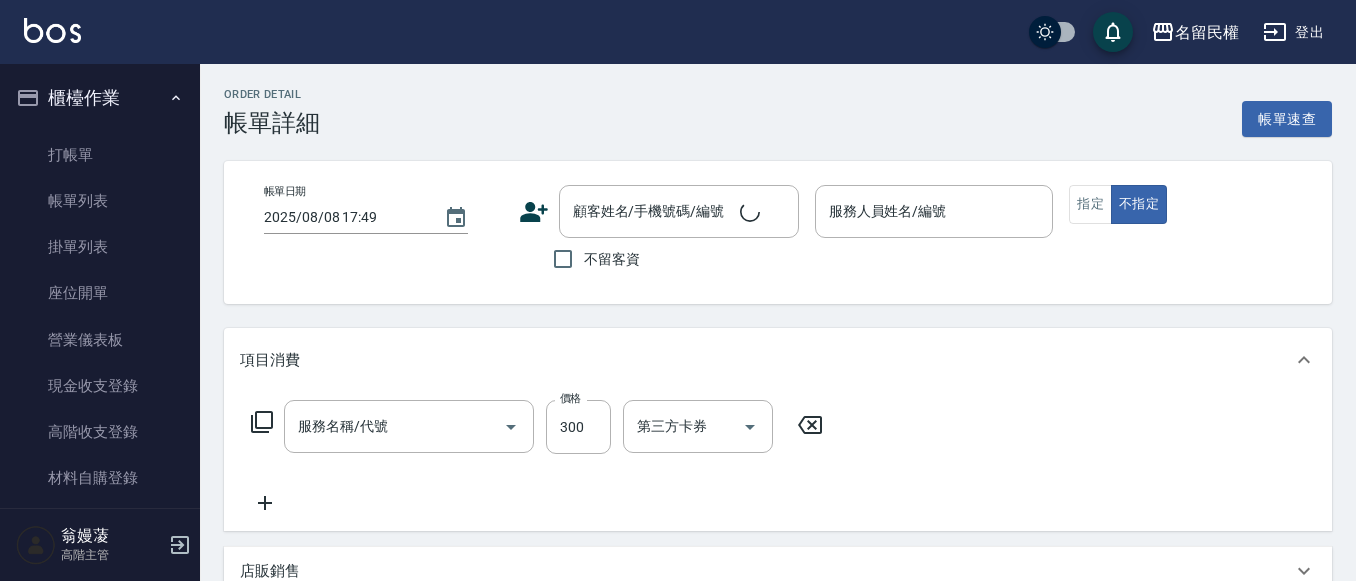 type on "2025/08/08 17:42" 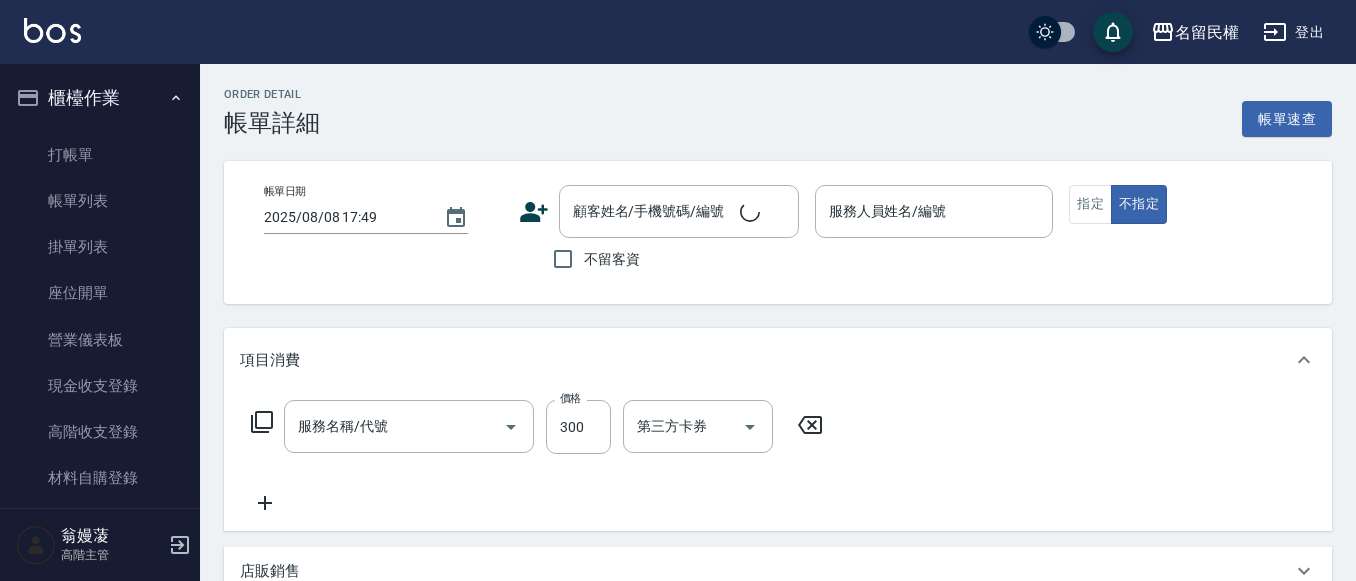 checkbox on "true" 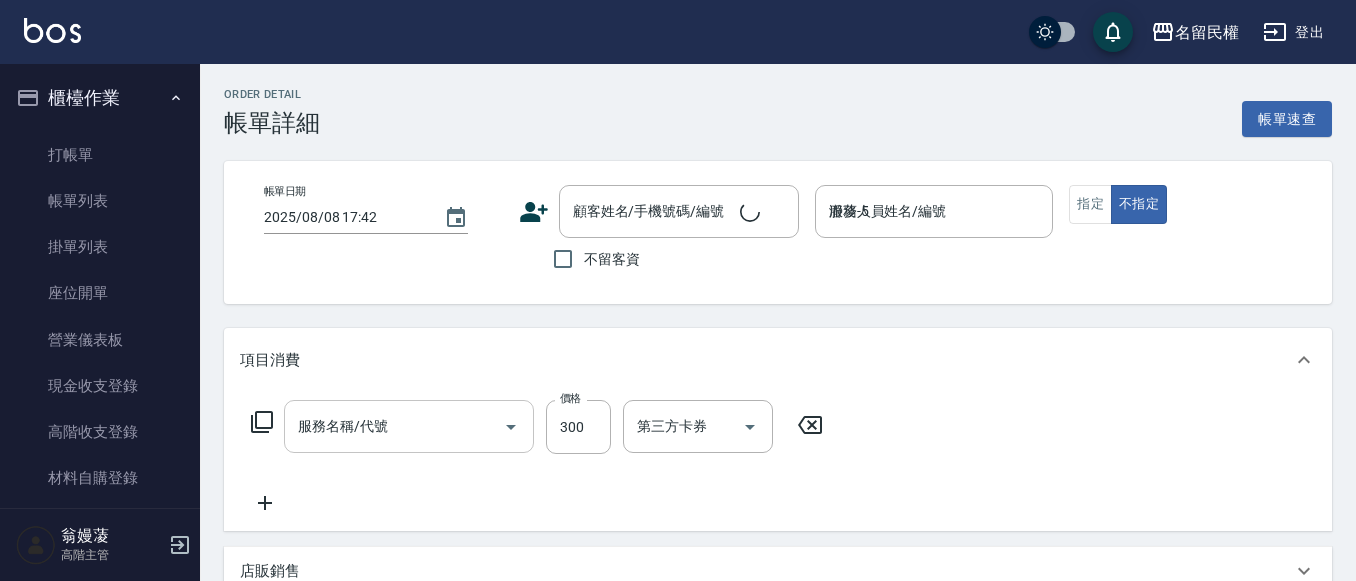 type on "指定洗髮(102)" 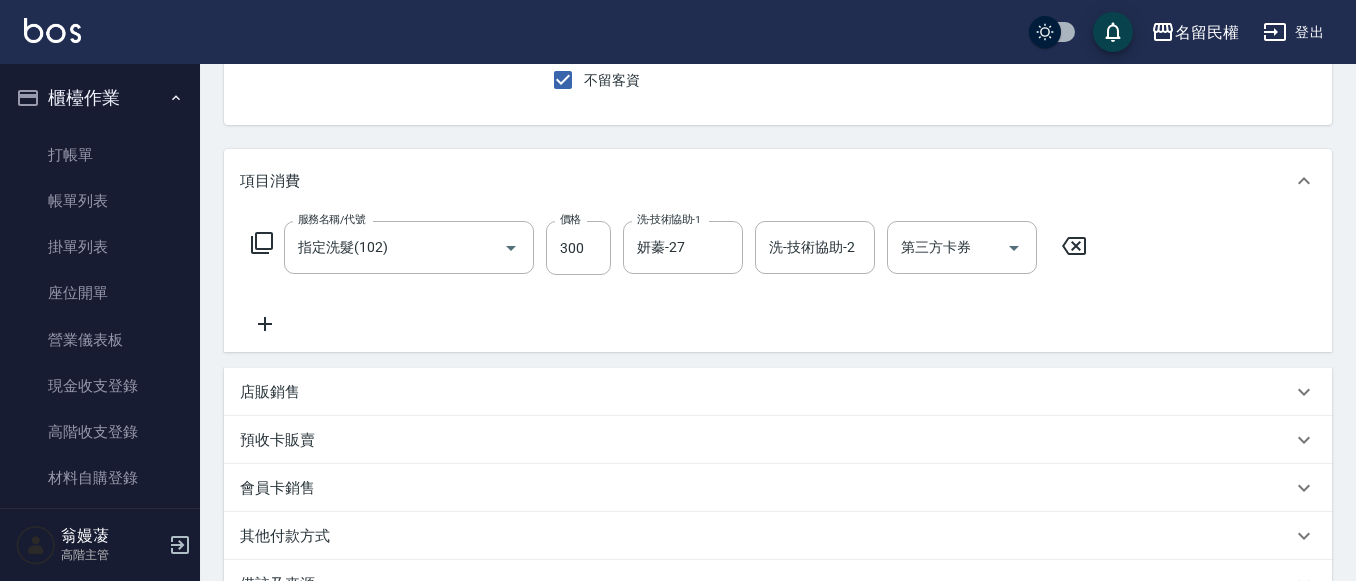 scroll, scrollTop: 200, scrollLeft: 0, axis: vertical 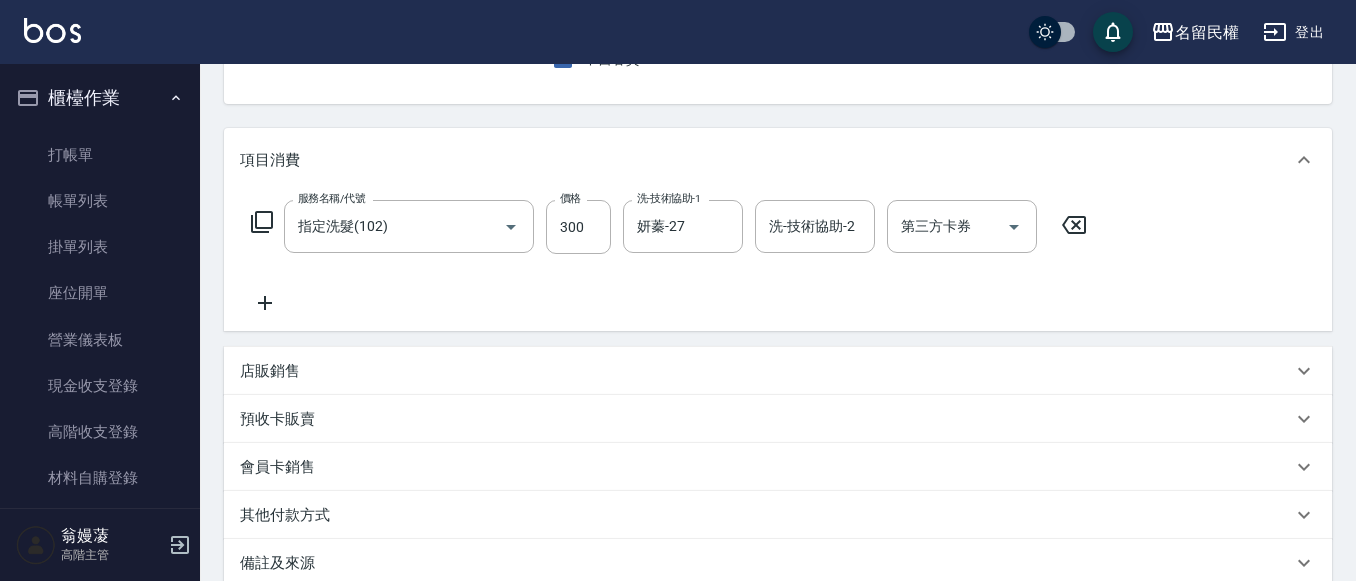 click on "服務名稱/代號 指定洗髮(102) 服務名稱/代號 價格 300 價格 洗-技術協助-1 妍蓁-27 洗-技術協助-1 洗-技術協助-2 洗-技術協助-2 第三方卡券 第三方卡券" at bounding box center (669, 227) 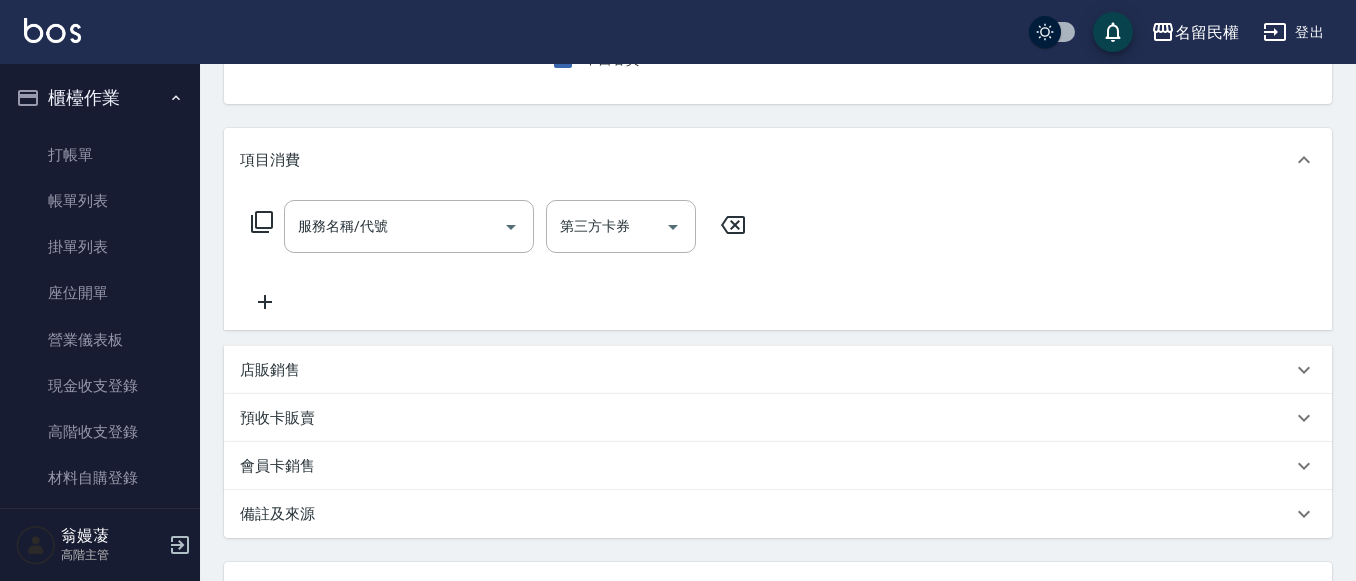 click on "服務名稱/代號 服務名稱/代號 第三方卡券 第三方卡券" at bounding box center [778, 261] 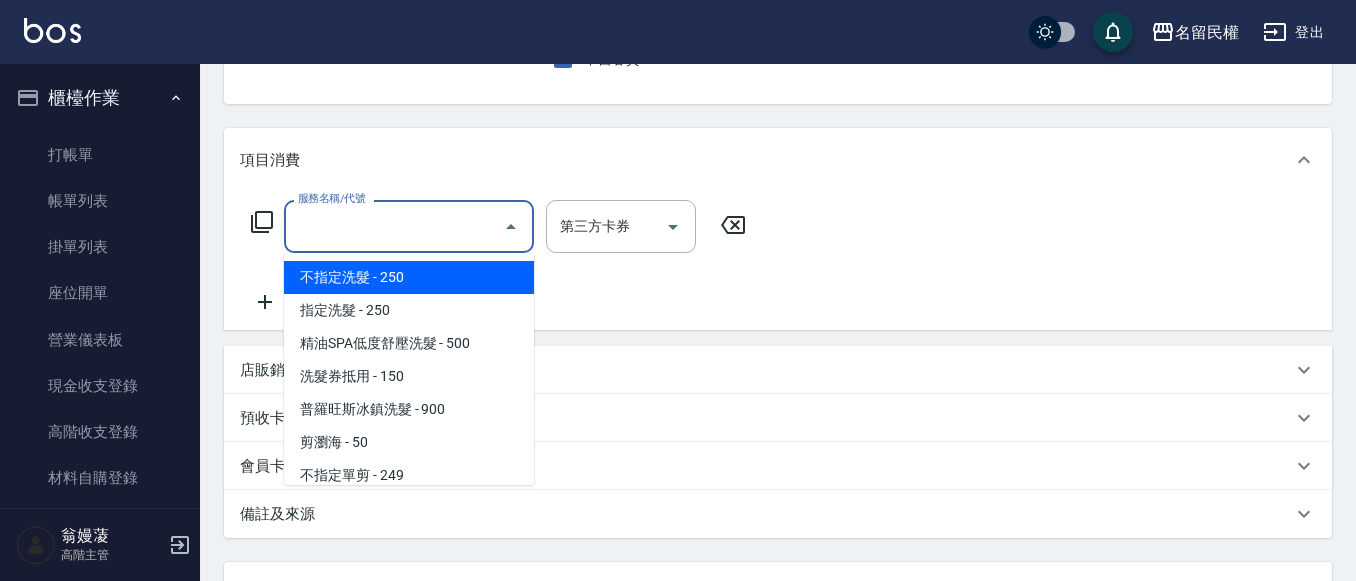 drag, startPoint x: 422, startPoint y: 243, endPoint x: 412, endPoint y: 238, distance: 11.18034 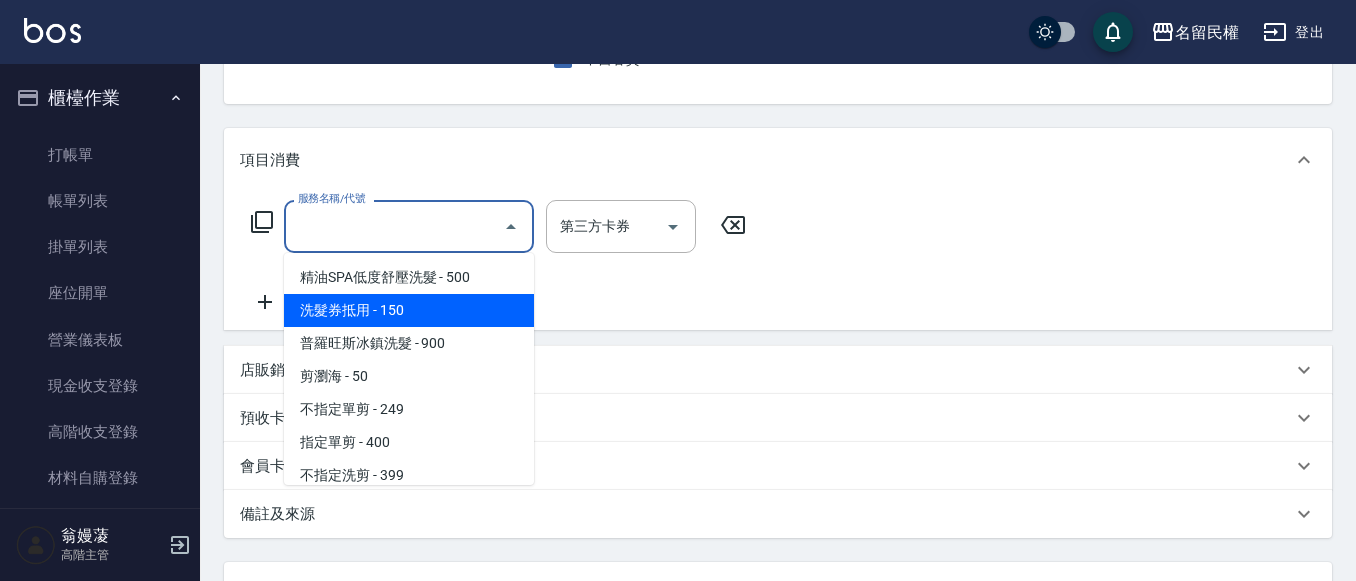 scroll, scrollTop: 100, scrollLeft: 0, axis: vertical 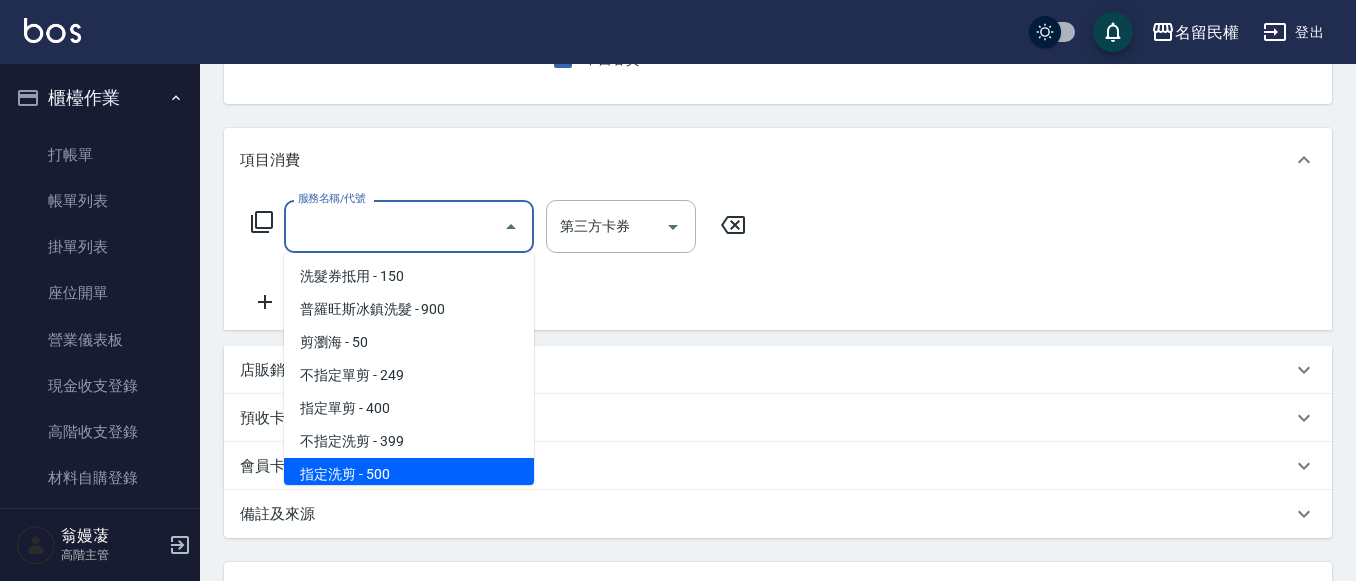 click on "指定洗剪 - 500" at bounding box center [409, 474] 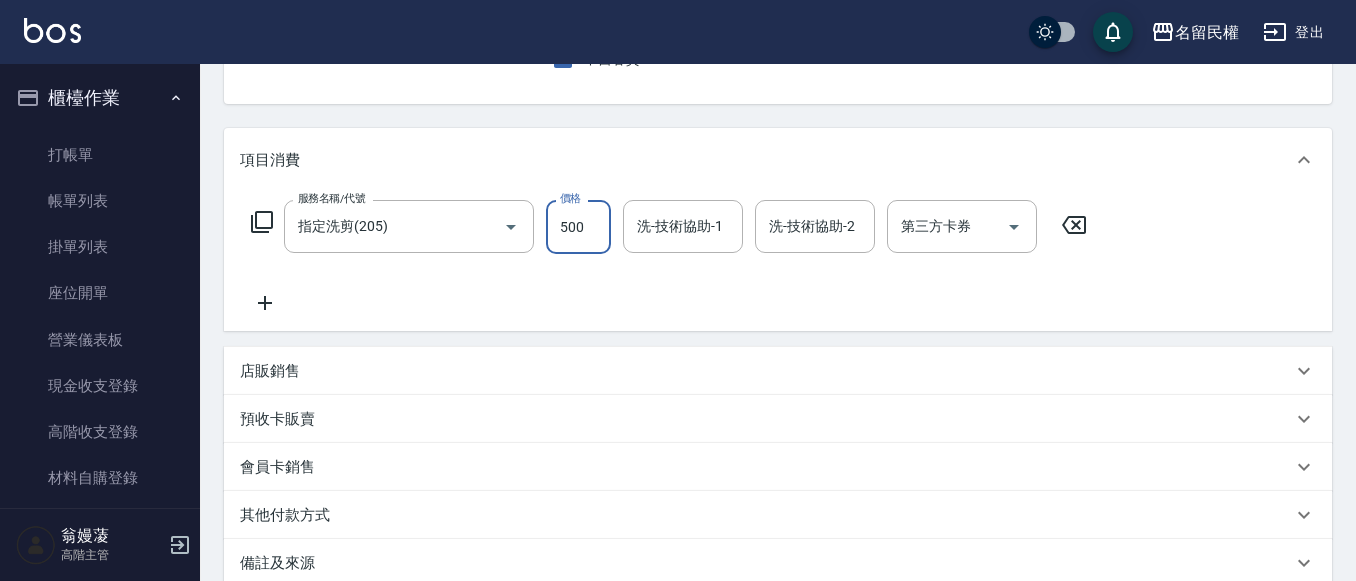 click on "500" at bounding box center [578, 227] 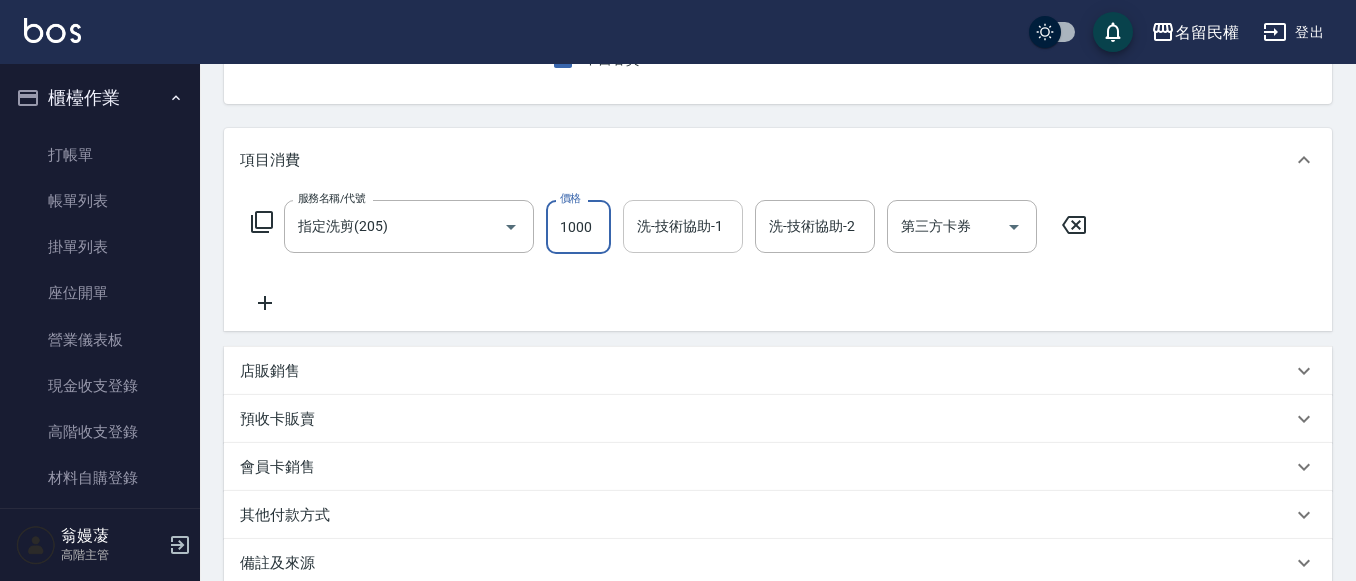 type on "1000" 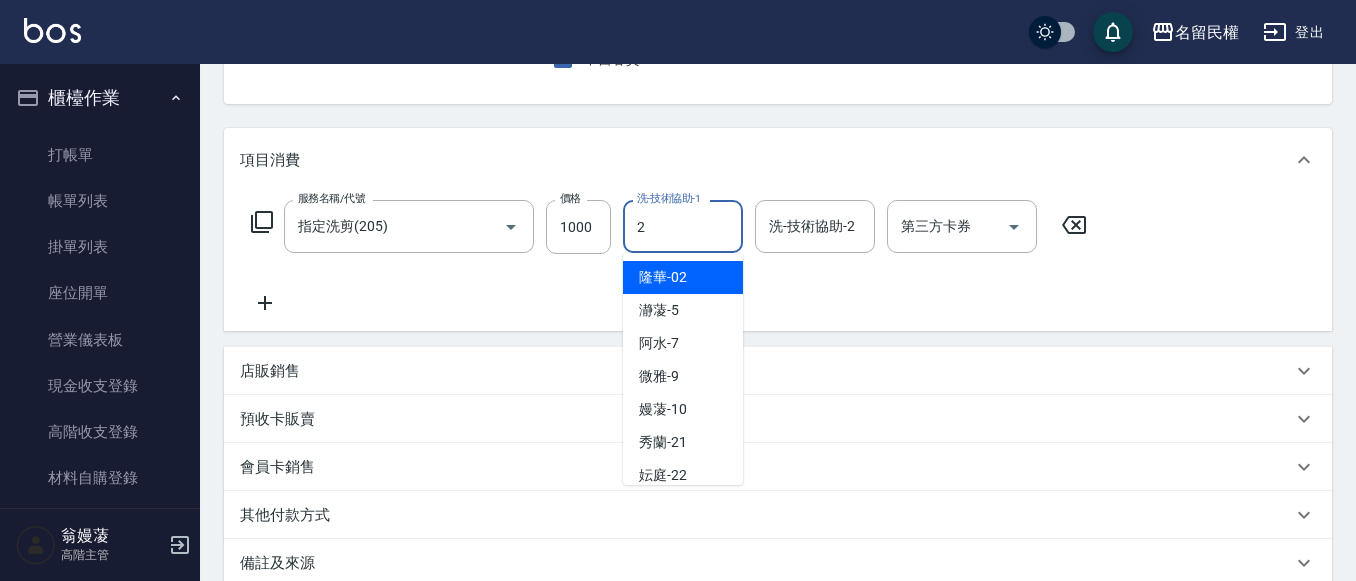 click on "2" at bounding box center [683, 226] 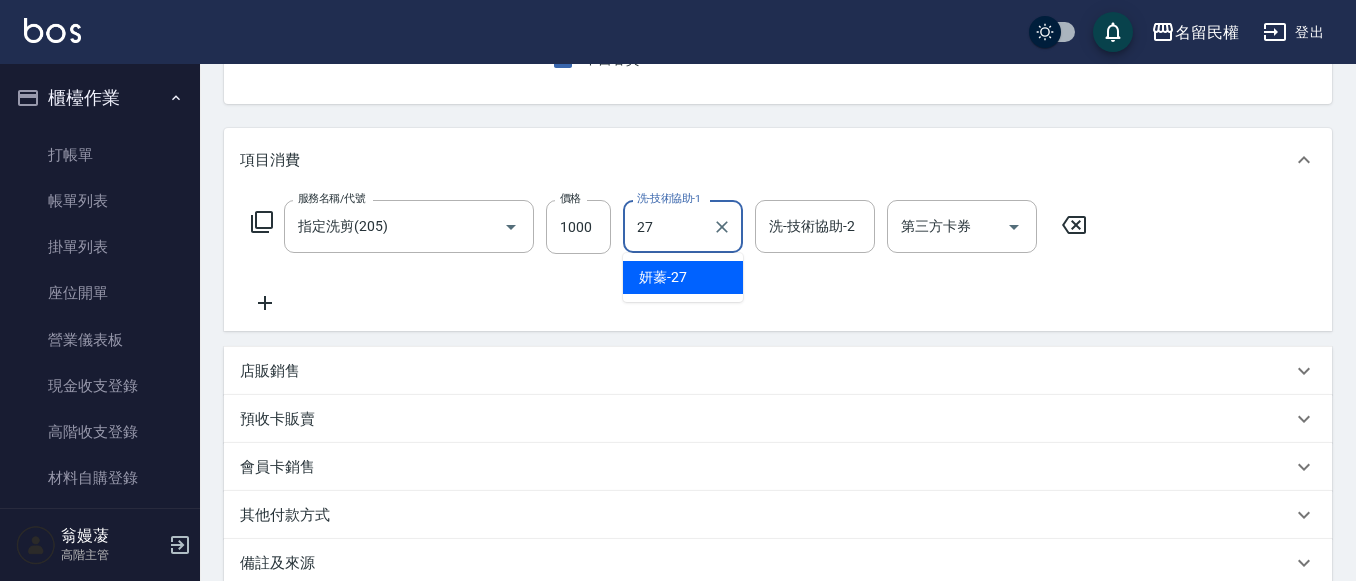 type on "妍蓁-27" 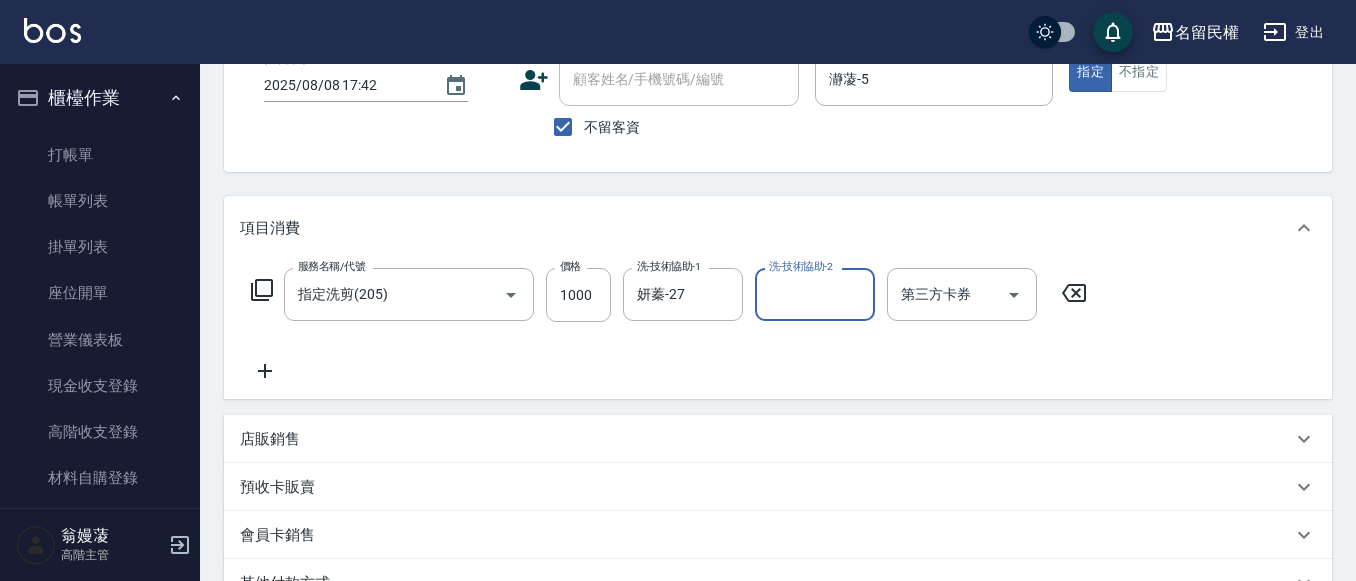 scroll, scrollTop: 100, scrollLeft: 0, axis: vertical 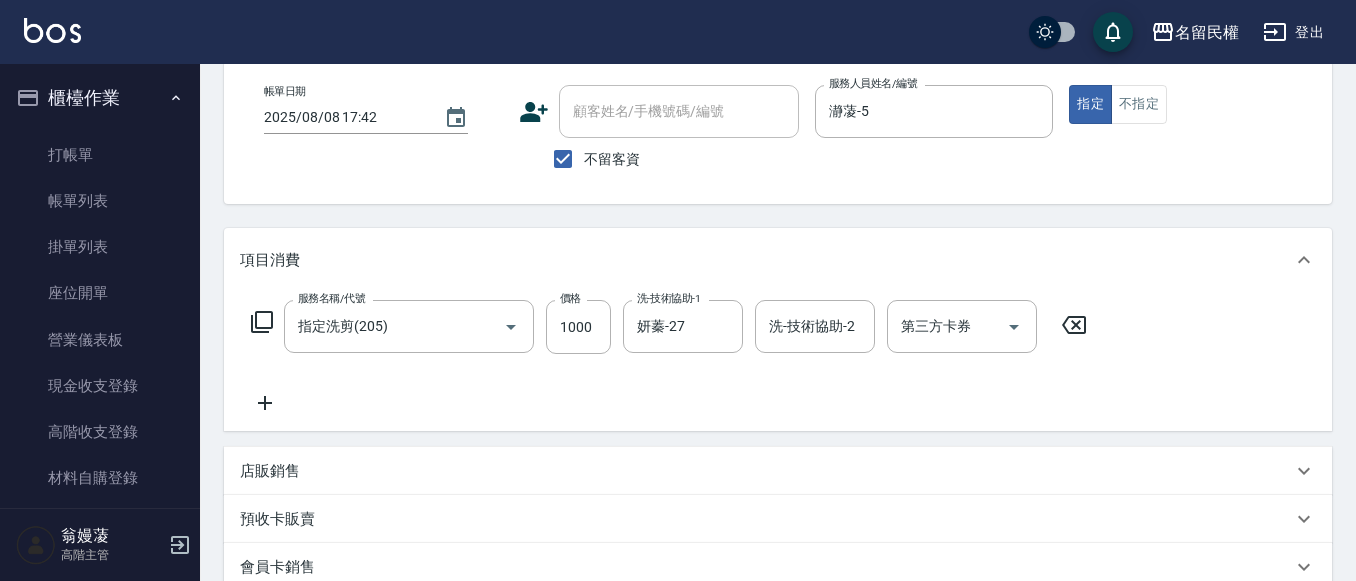 click on "帳單日期 [DATE] [TIME] 顧客姓名/手機號碼/編號 顧客姓名/手機號碼/編號 不留客資 服務人員姓名/編號 瀞蓤-5 服務人員姓名/編號 指定 不指定" at bounding box center (778, 132) 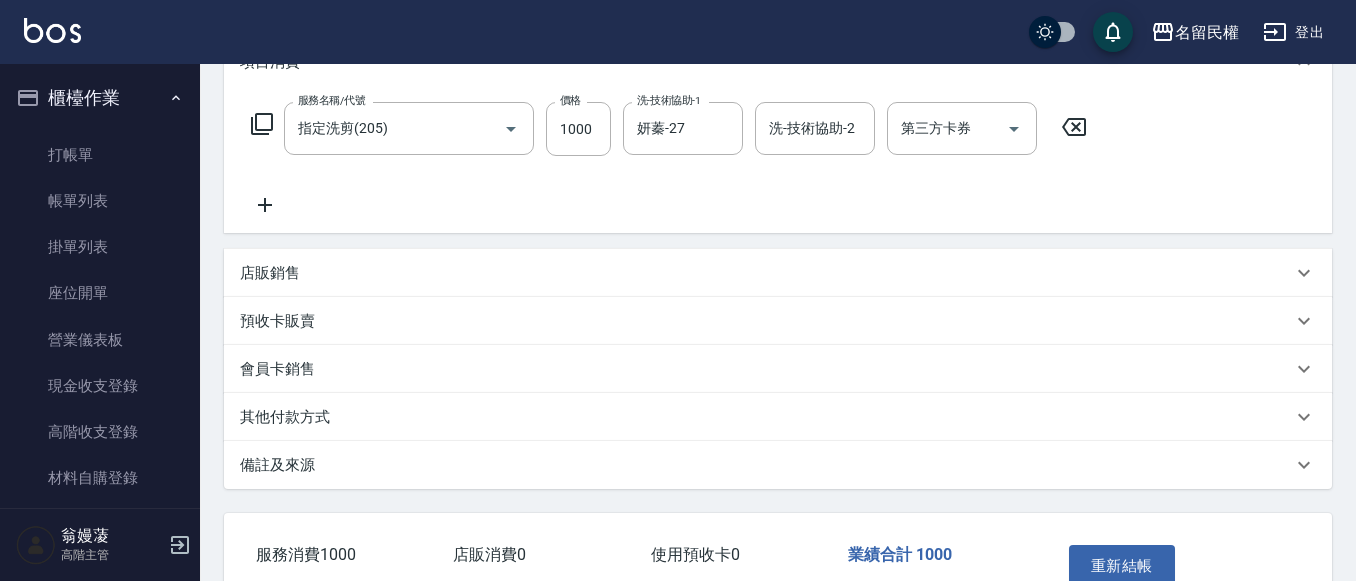 scroll, scrollTop: 300, scrollLeft: 0, axis: vertical 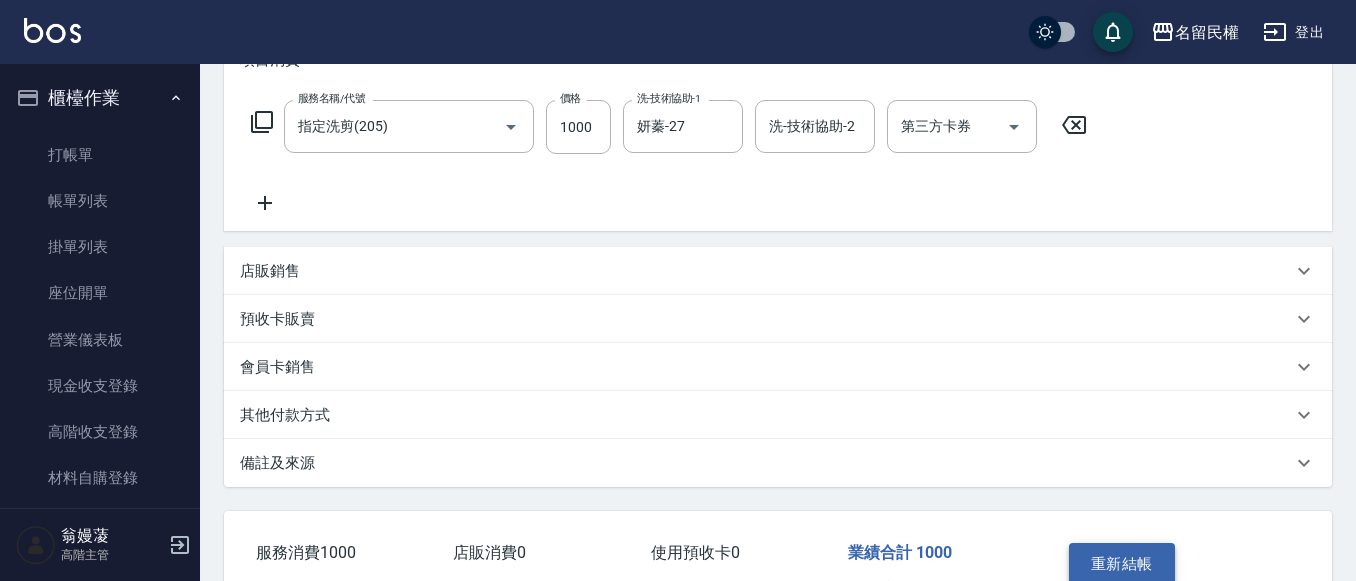 click on "重新結帳" at bounding box center (1122, 564) 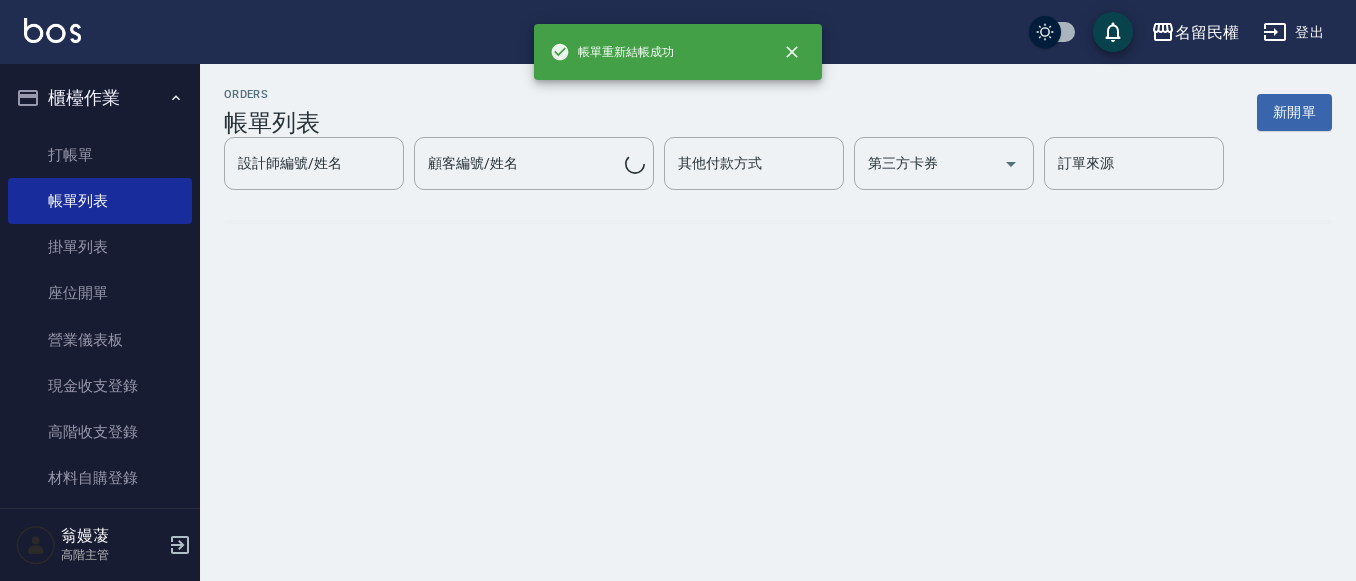scroll, scrollTop: 0, scrollLeft: 0, axis: both 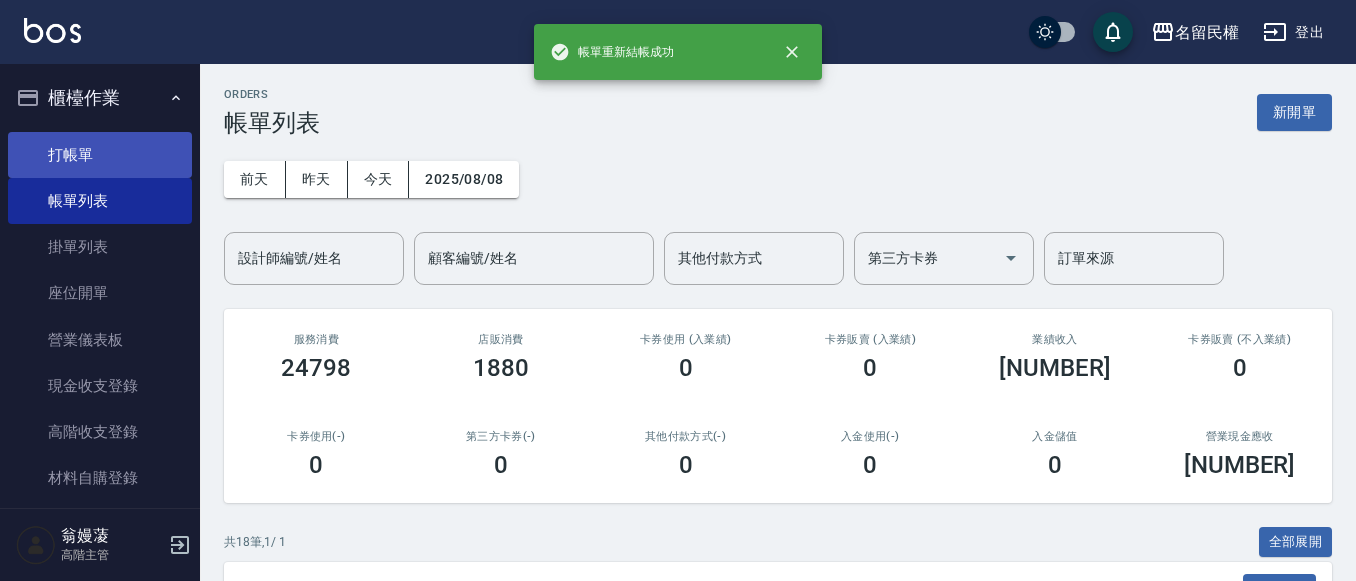 click on "打帳單" at bounding box center (100, 155) 